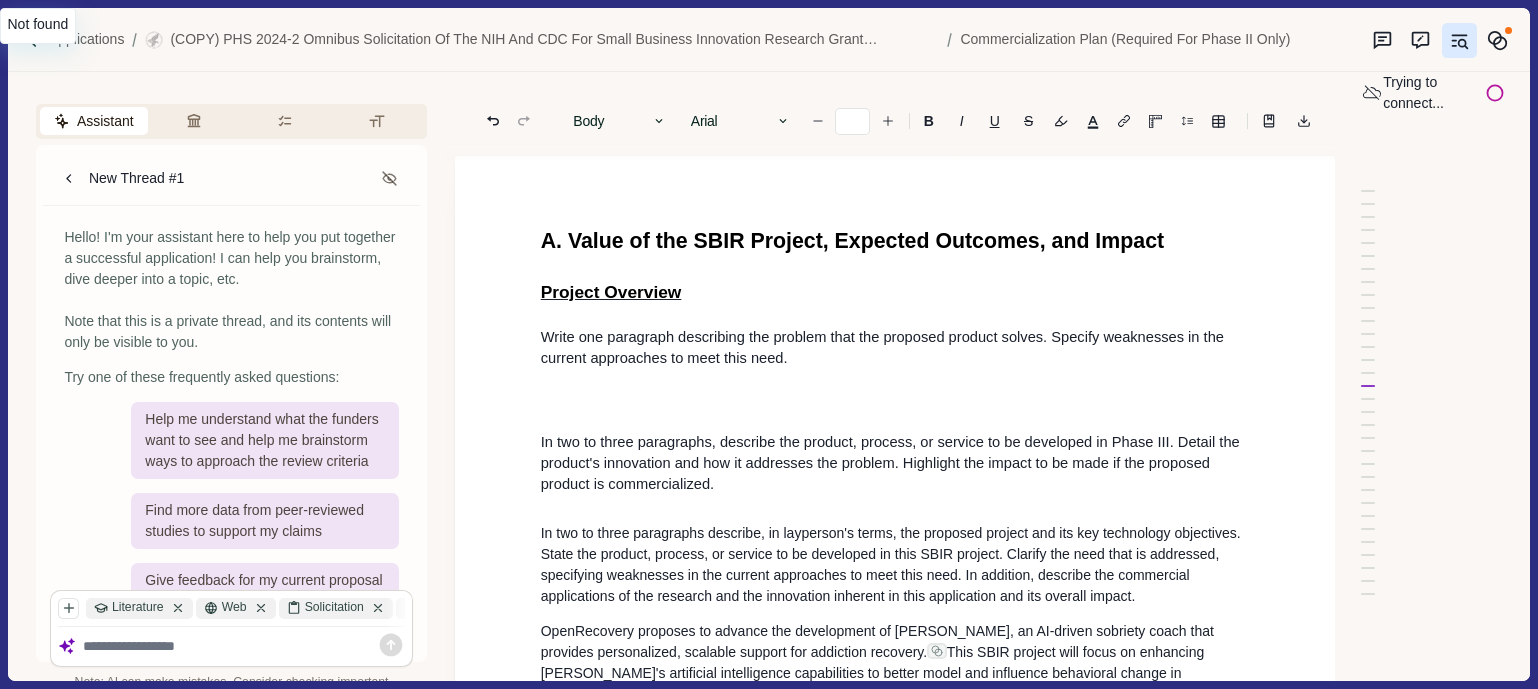 scroll, scrollTop: 0, scrollLeft: 0, axis: both 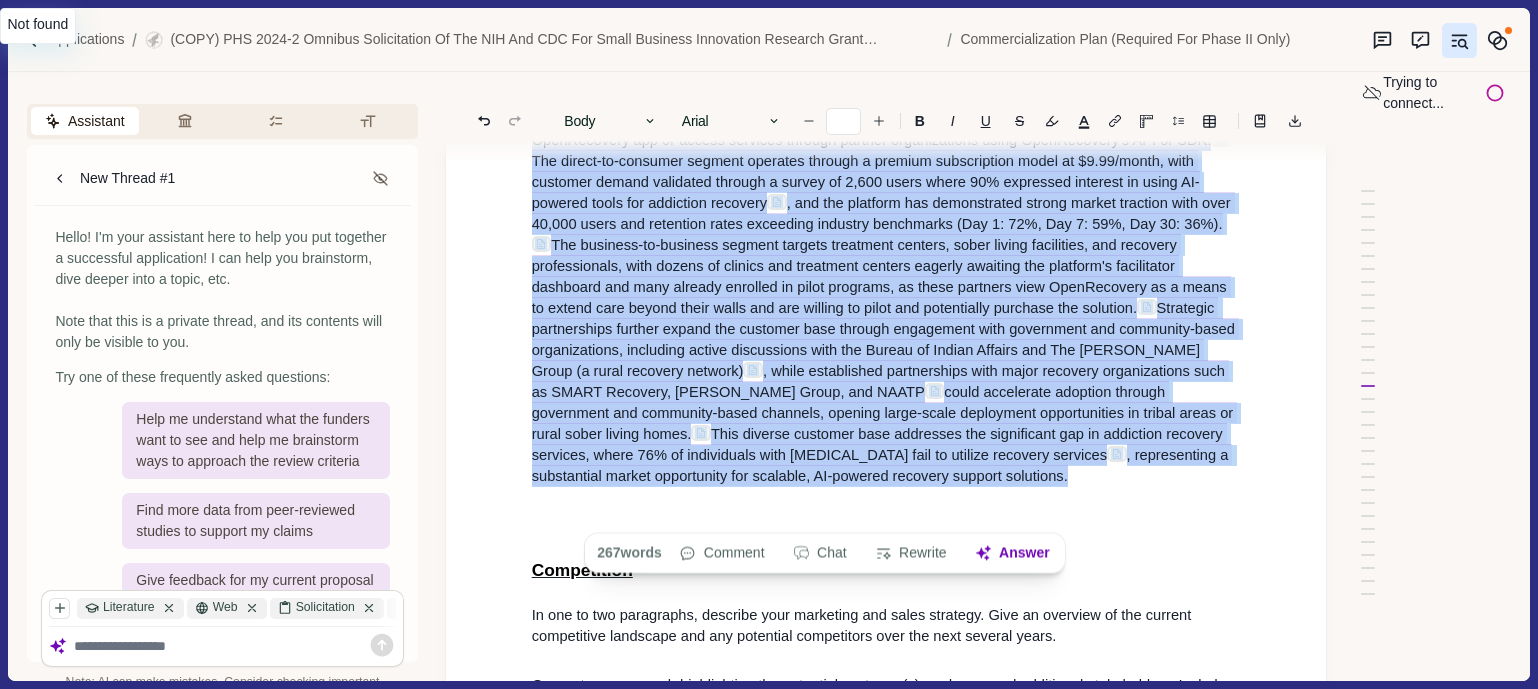 type on "**" 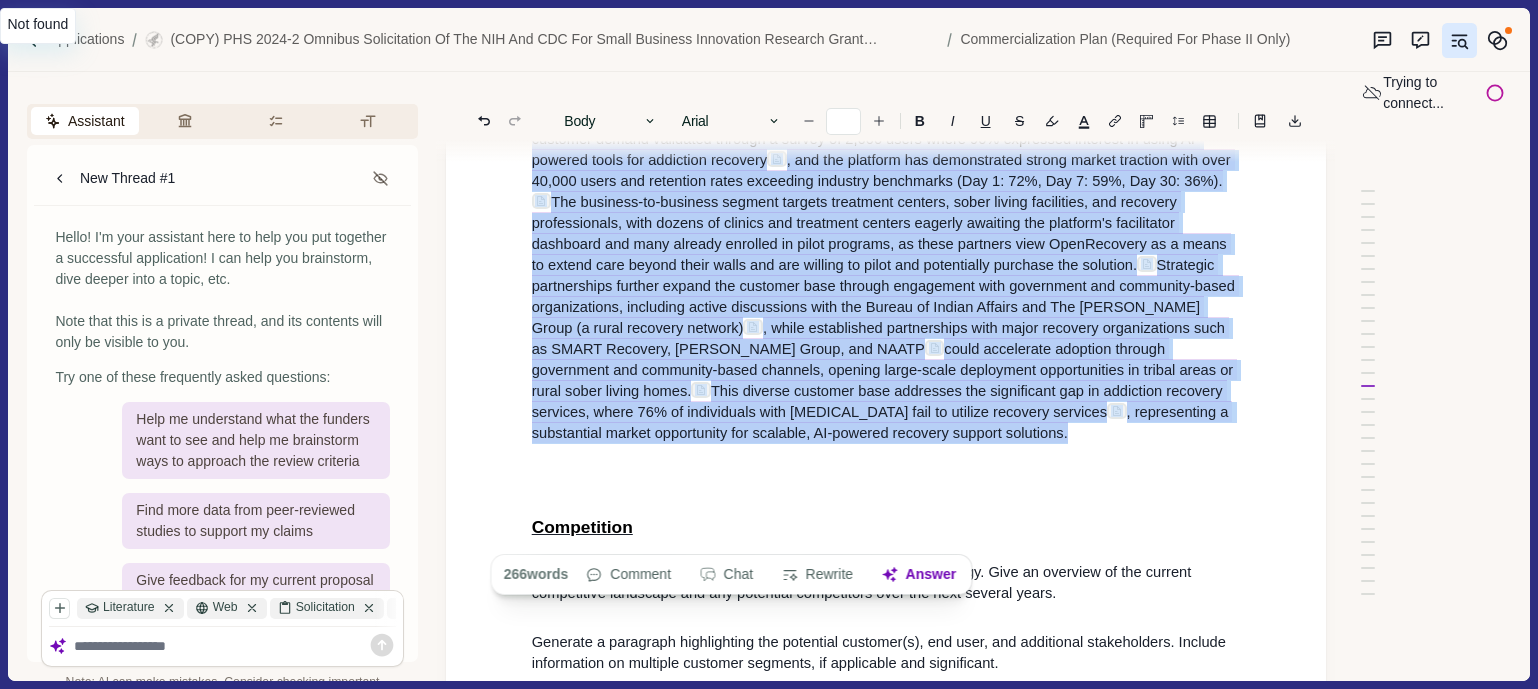 drag, startPoint x: 526, startPoint y: 292, endPoint x: 1015, endPoint y: 535, distance: 546.04944 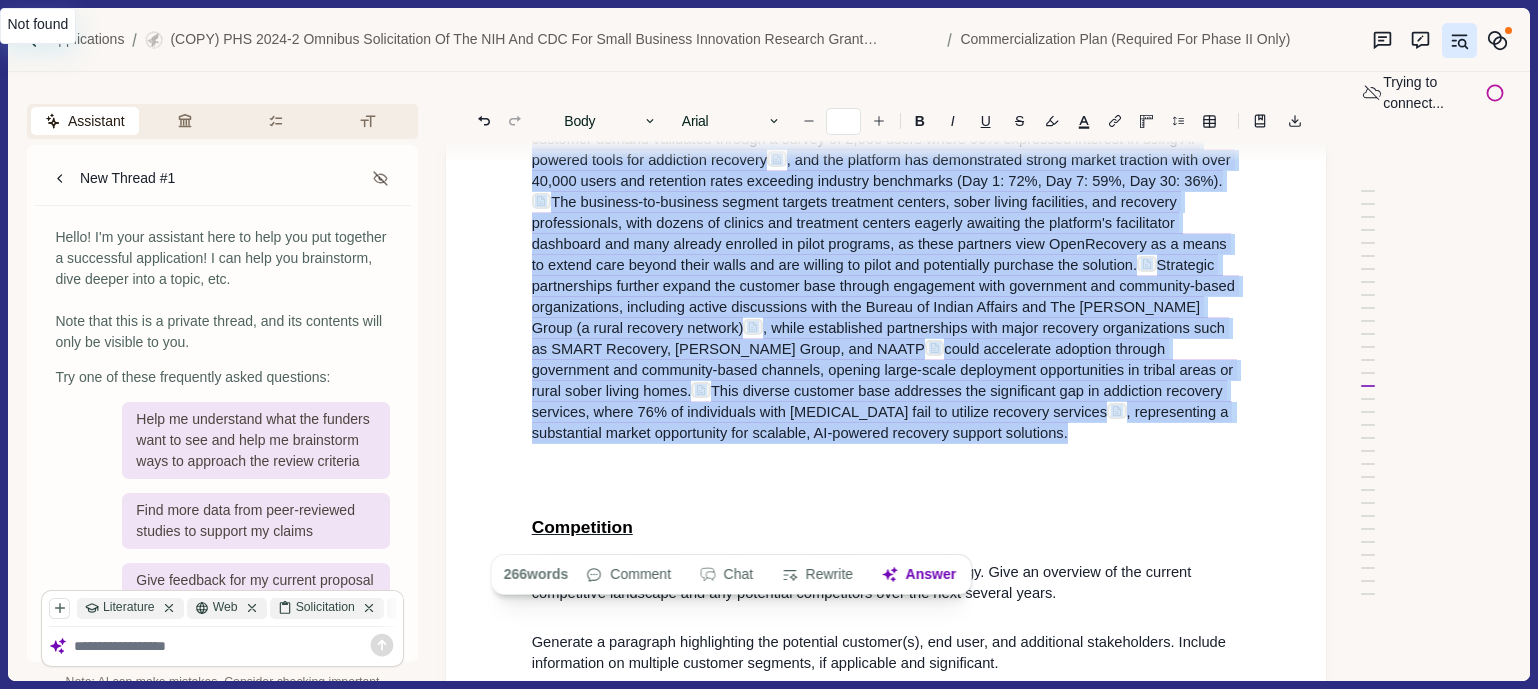 copy on "OpenRecovery's potential customers span both direct-to-consumer and business-to-business segments, with primary end users being individuals seeking addiction recovery support who download the OpenRecovery app or access services through partner organizations using OpenRecovery's API or SDK.  The direct-to-consumer segment operates through a premium subscription model at $9.99/month, with customer demand validated through a survey of 2,600 users where 90% expressed interest in using AI-powered tools for addiction recovery , and the platform has demonstrated strong market traction with over 40,000 users and retention rates exceeding industry benchmarks (Day 1: 72%, Day 7: 59%, Day 30: 36%).  The business-to-business segment targets treatment centers, sober living facilities, and recovery professionals, with dozens of clinics and treatment centers eagerly awaiting the platform's facilitator dashboard and many already enrolled in pilot programs, as these partners view OpenRecovery as a means to extend care beyo..." 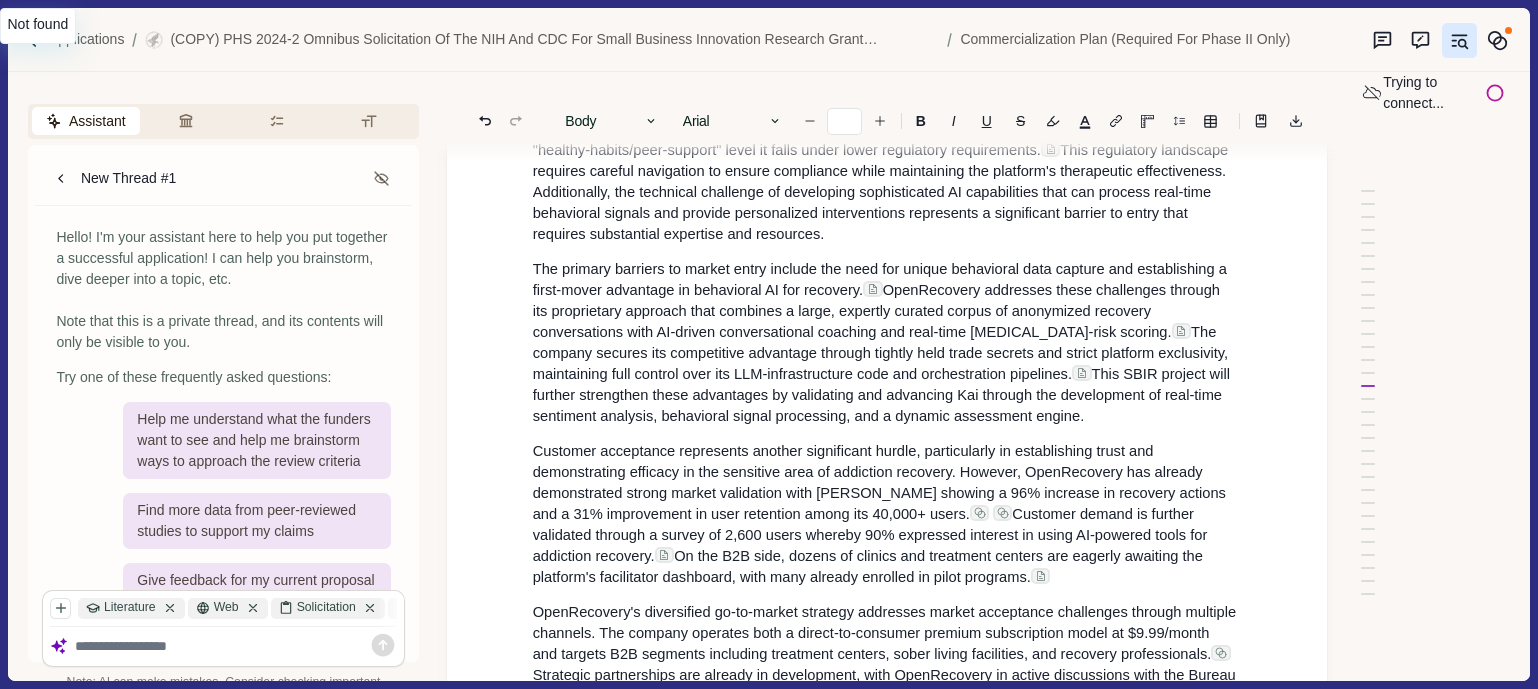 scroll, scrollTop: 12526, scrollLeft: 8, axis: both 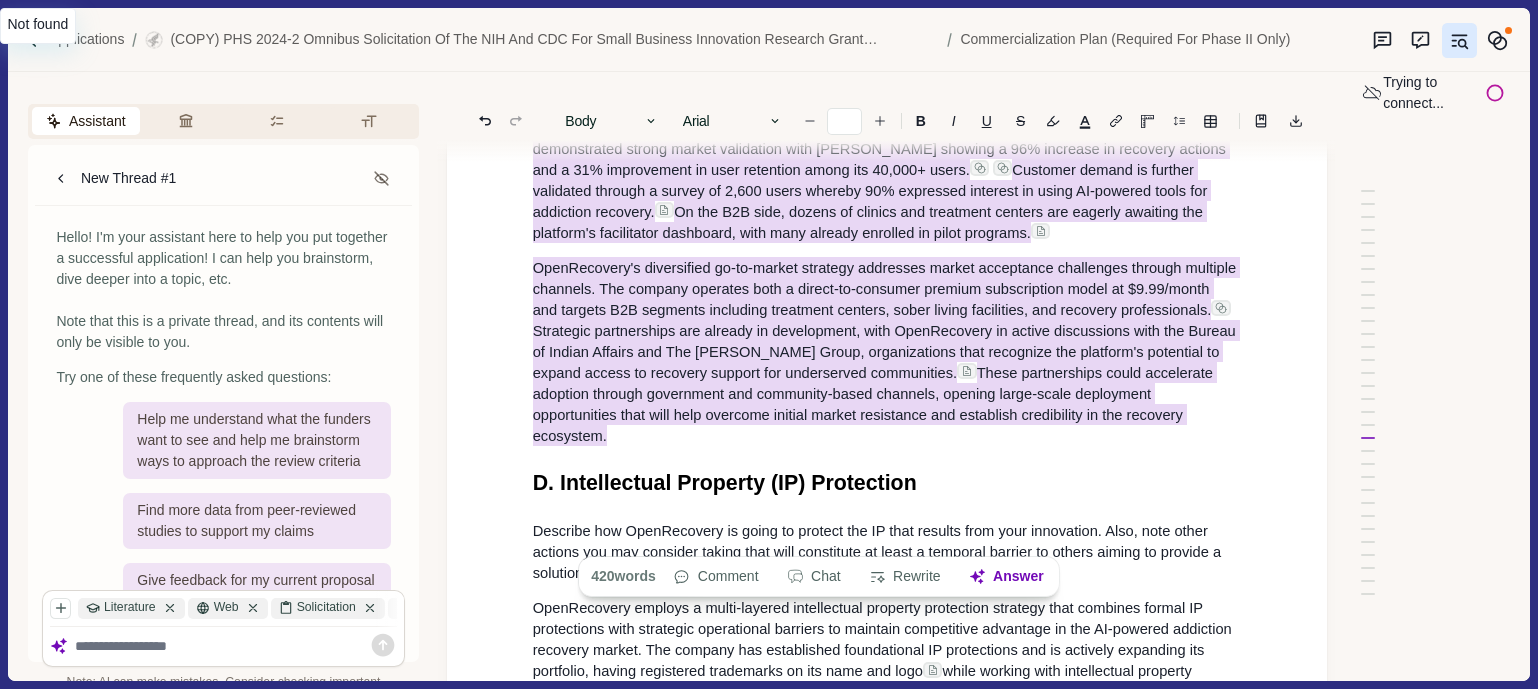drag, startPoint x: 527, startPoint y: 225, endPoint x: 1136, endPoint y: 539, distance: 685.1839 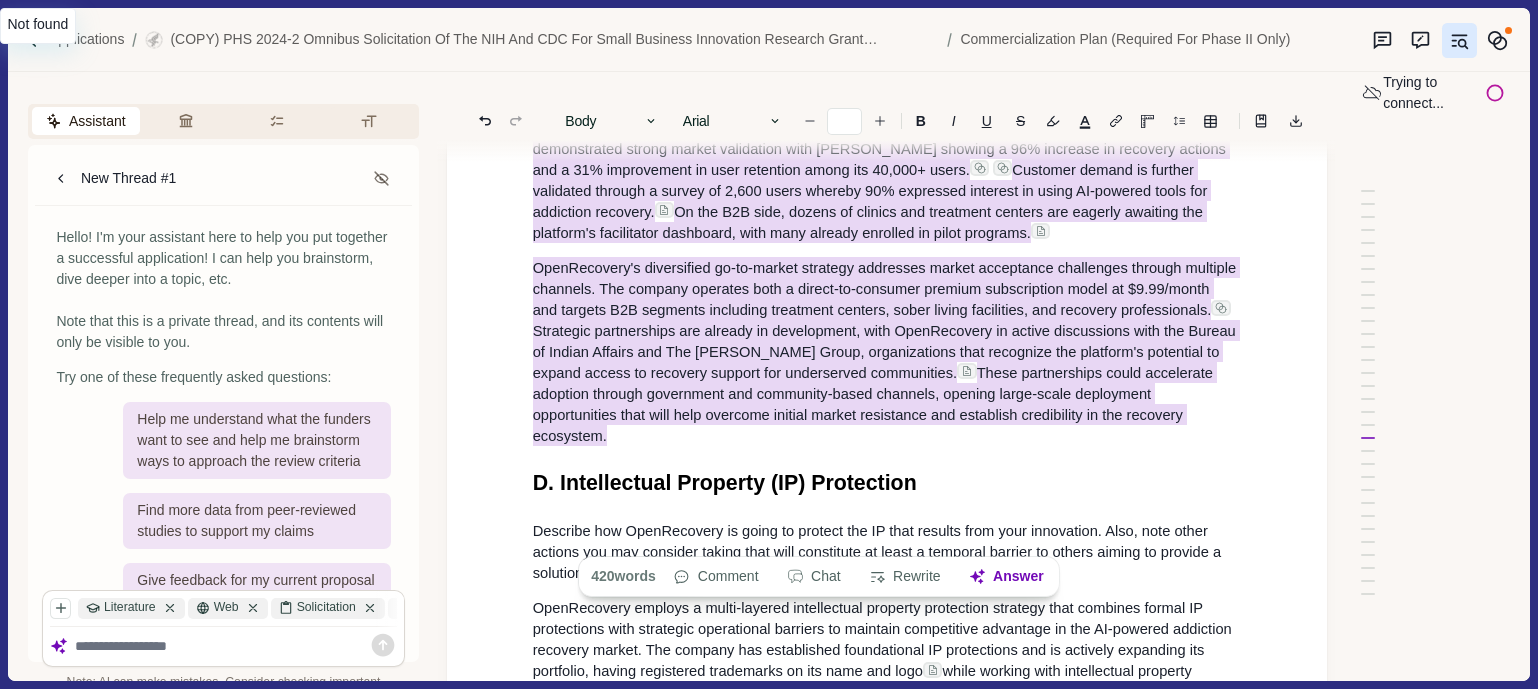 copy on "OpenRecovery faces several key challenges in bringing its AI-powered recovery platform to market, each requiring strategic approaches to overcome. From a regulatory standpoint, an AI-enabled addiction-recovery app is classified by the FDA as Software as a Medical Device (SaMD), though when marketing stays at the "healthy-habits/peer-support" level it falls under lower regulatory requirements.  This regulatory landscape requires careful navigation to ensure compliance while maintaining the platform's therapeutic effectiveness. Additionally, the technical challenge of developing sophisticated AI capabilities that can process real-time behavioral signals and provide personalized interventions represents a significant barrier to entry that requires substantial expertise and resources. The primary barriers to market entry include the need for unique behavioral data capture and establishing a first-mover advantage in behavioral AI for recovery.  OpenRecovery addresses these challenges through its proprietary app..." 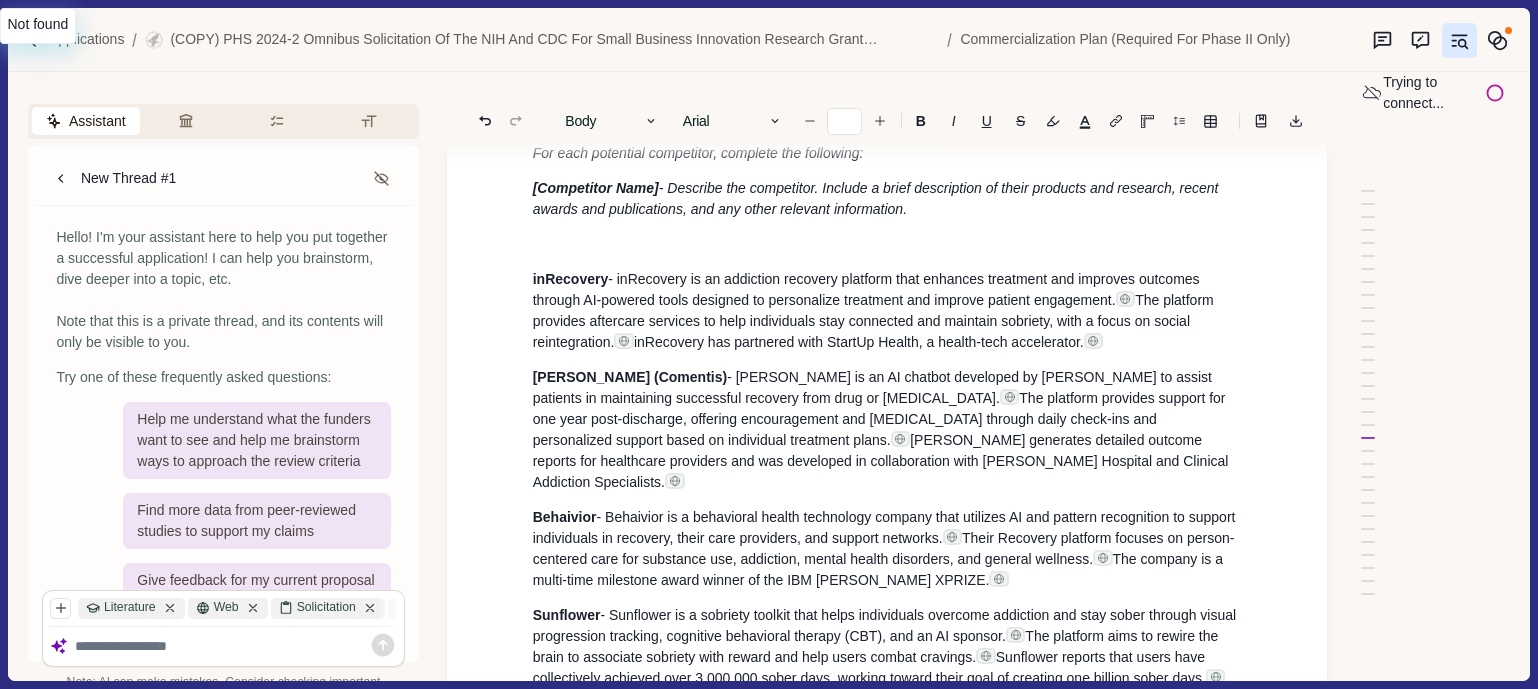 scroll, scrollTop: 10106, scrollLeft: 8, axis: both 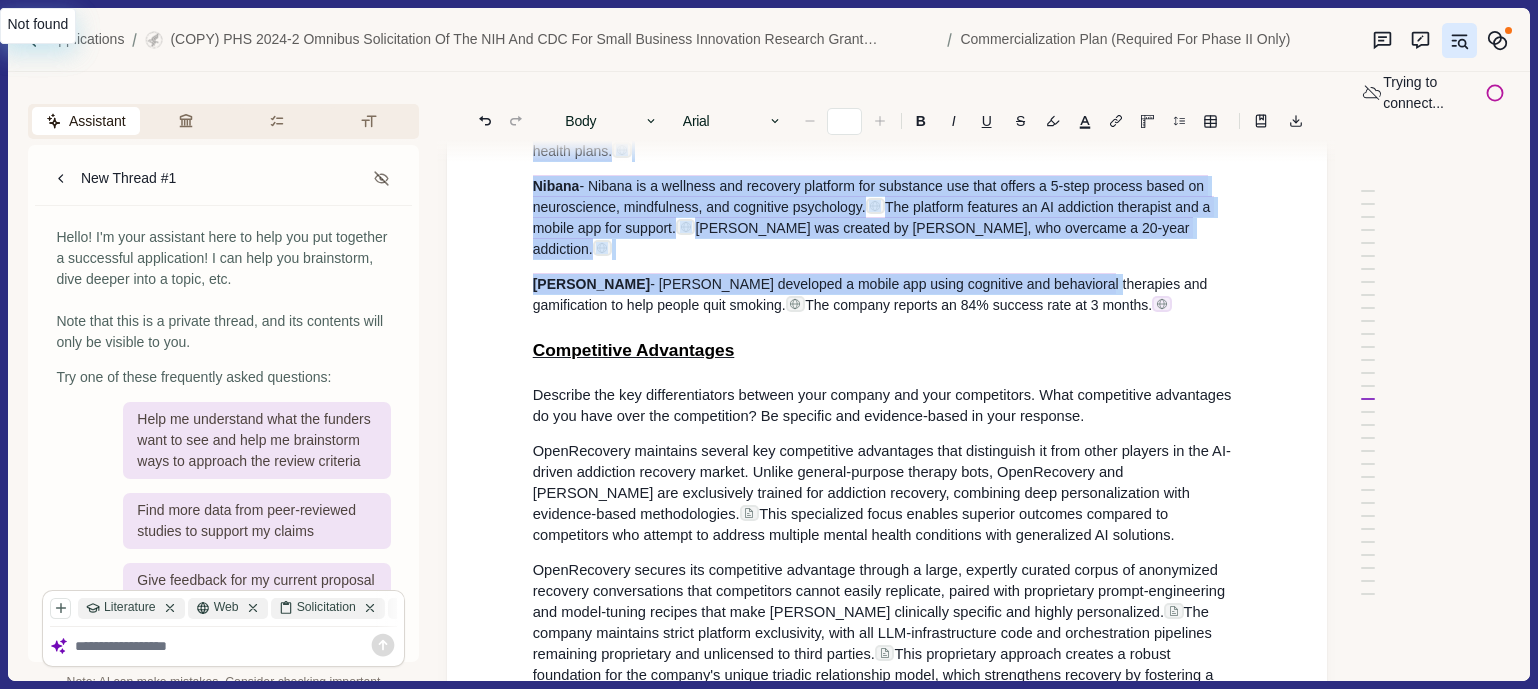 type on "**" 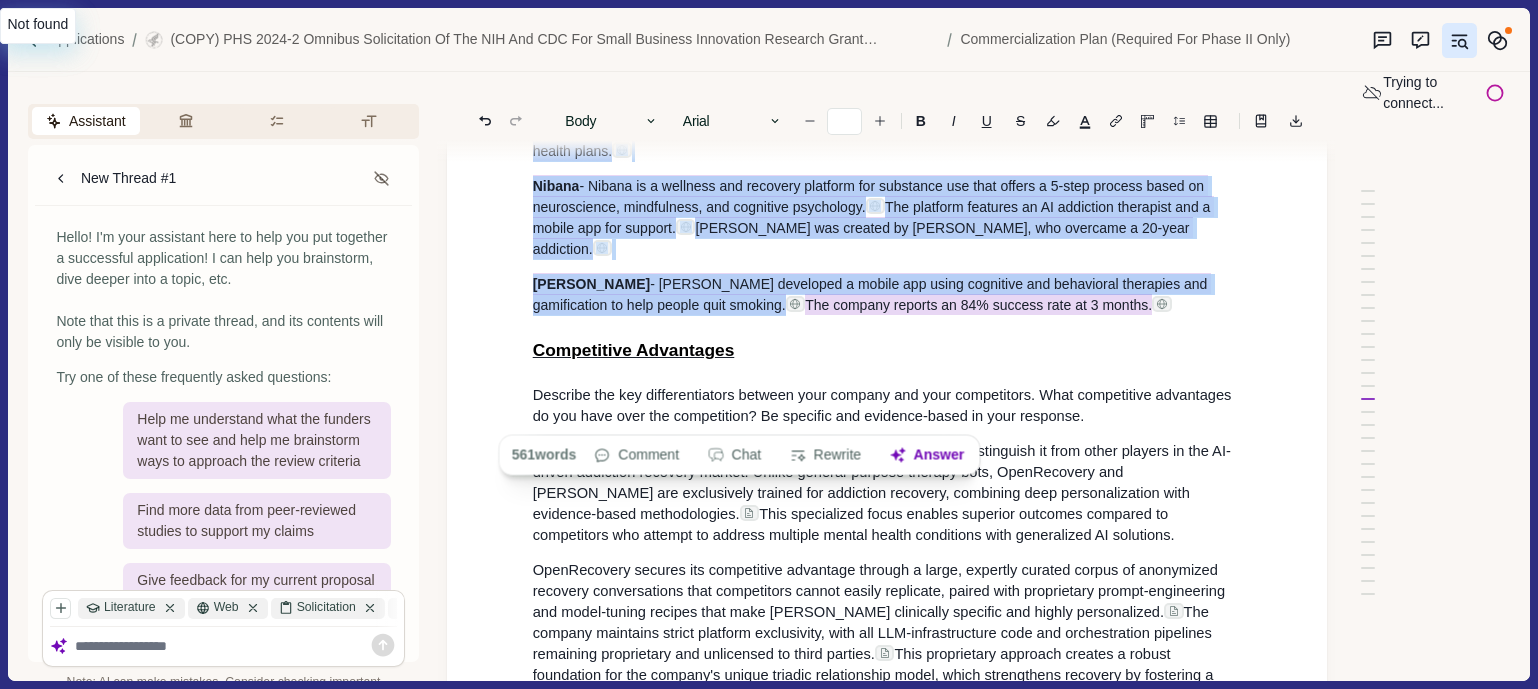 drag, startPoint x: 519, startPoint y: 434, endPoint x: 991, endPoint y: 418, distance: 472.27112 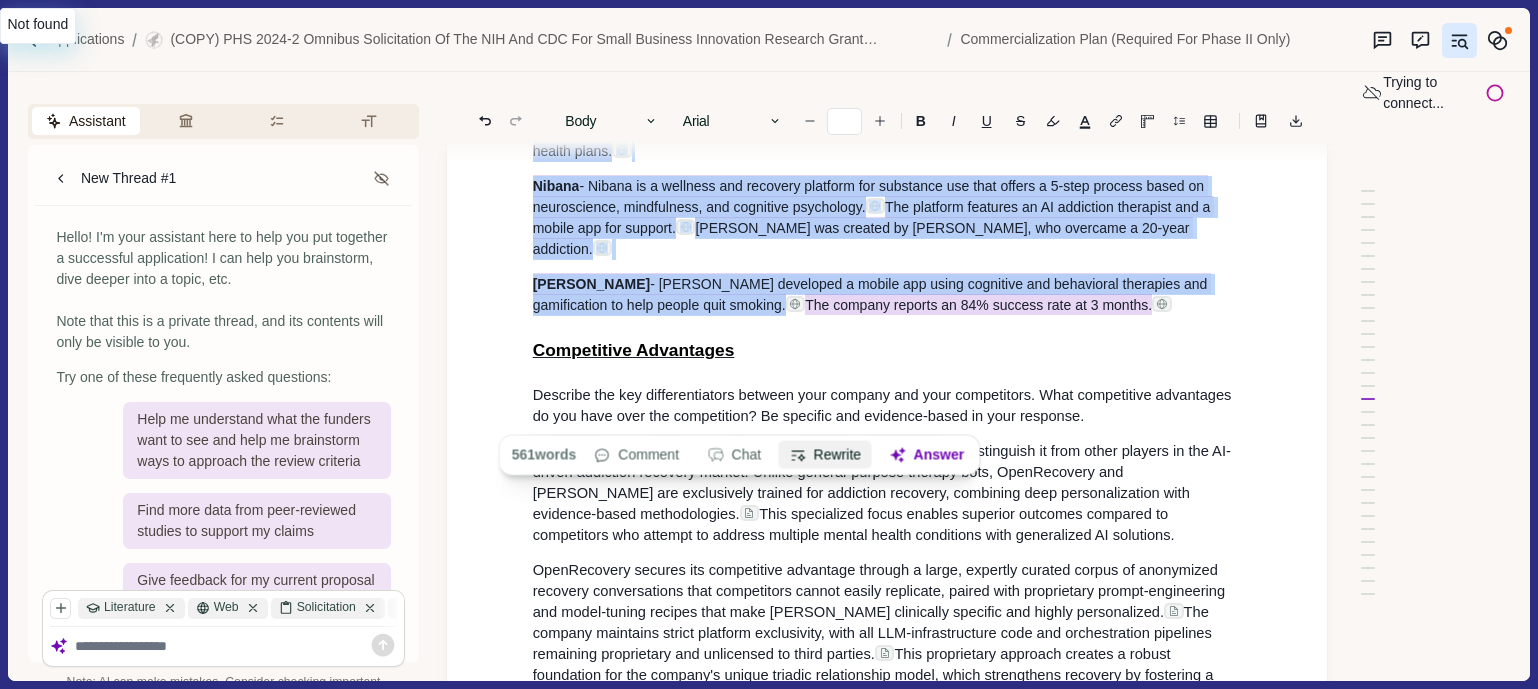 click on "Rewrite" at bounding box center [824, 455] 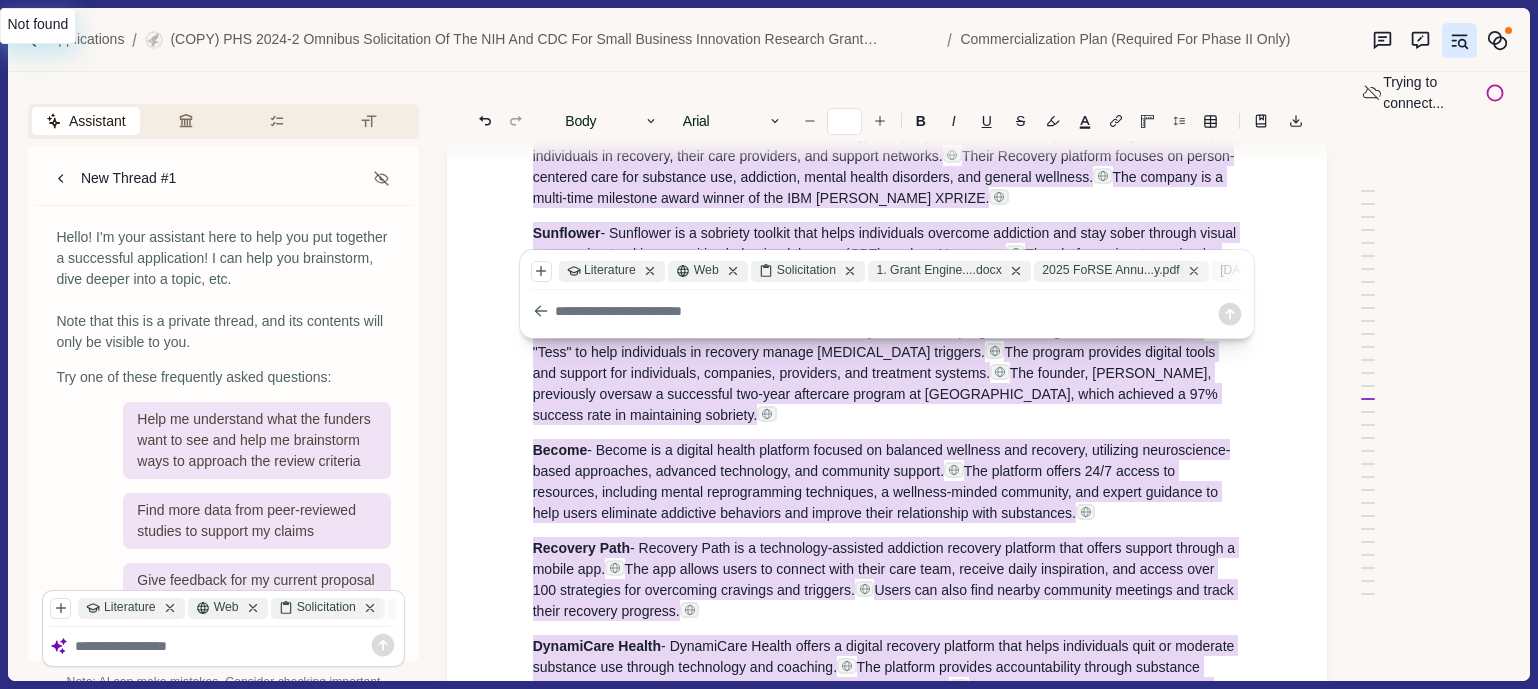 scroll, scrollTop: 10521, scrollLeft: 8, axis: both 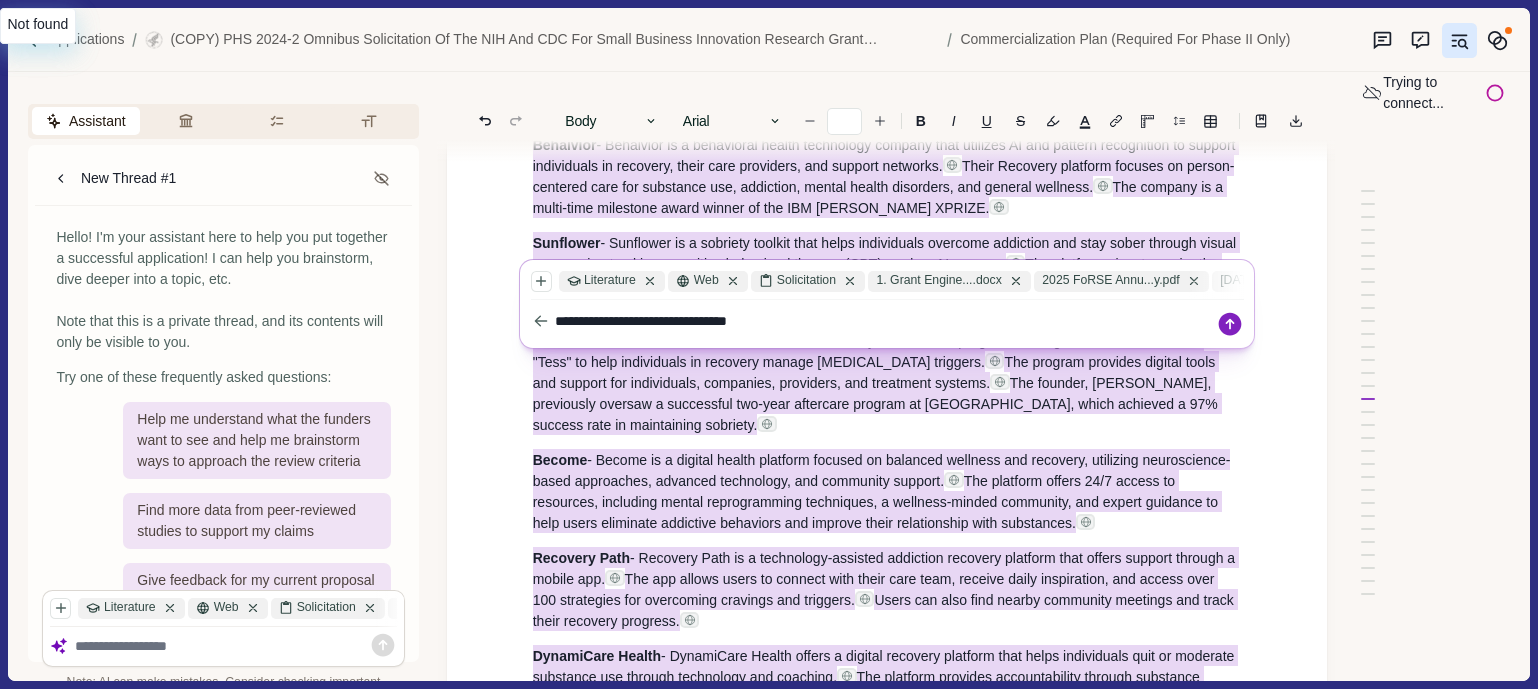 type on "**********" 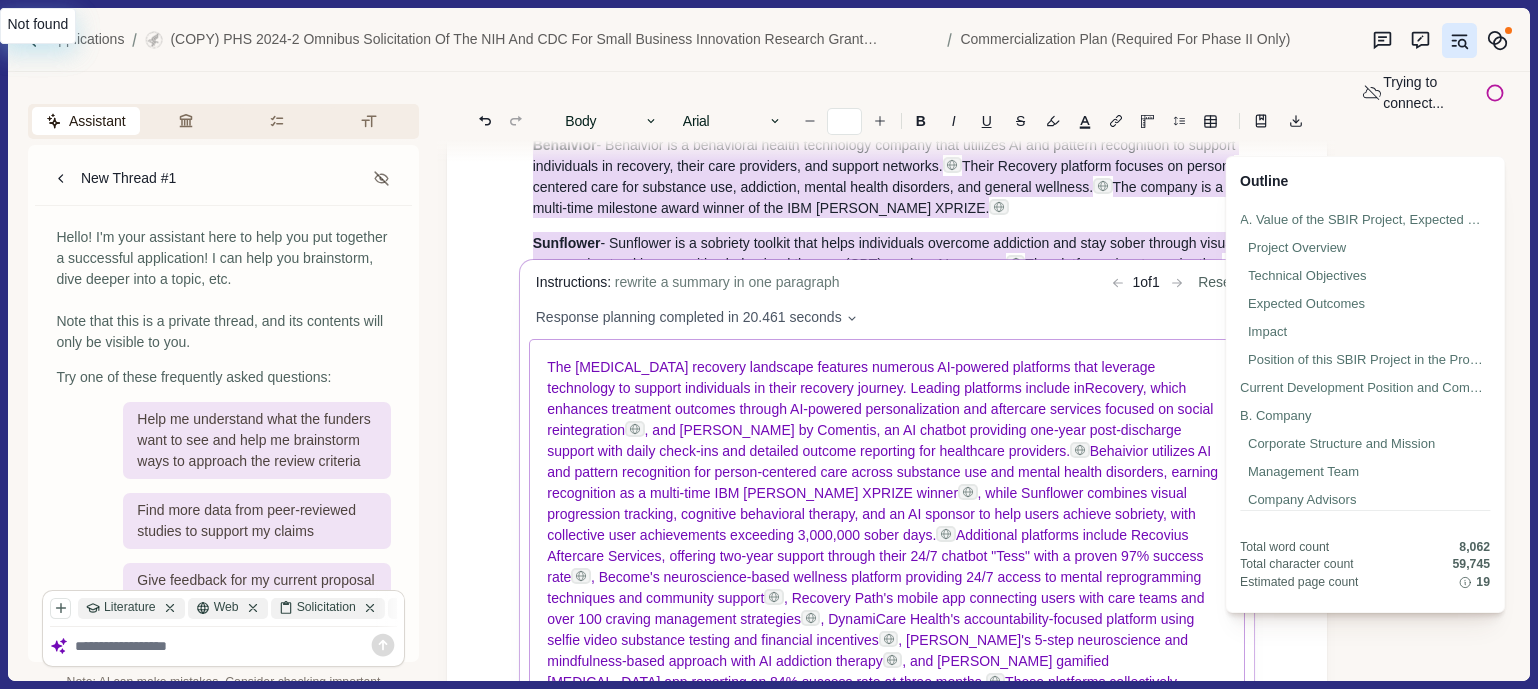 scroll, scrollTop: 22, scrollLeft: 0, axis: vertical 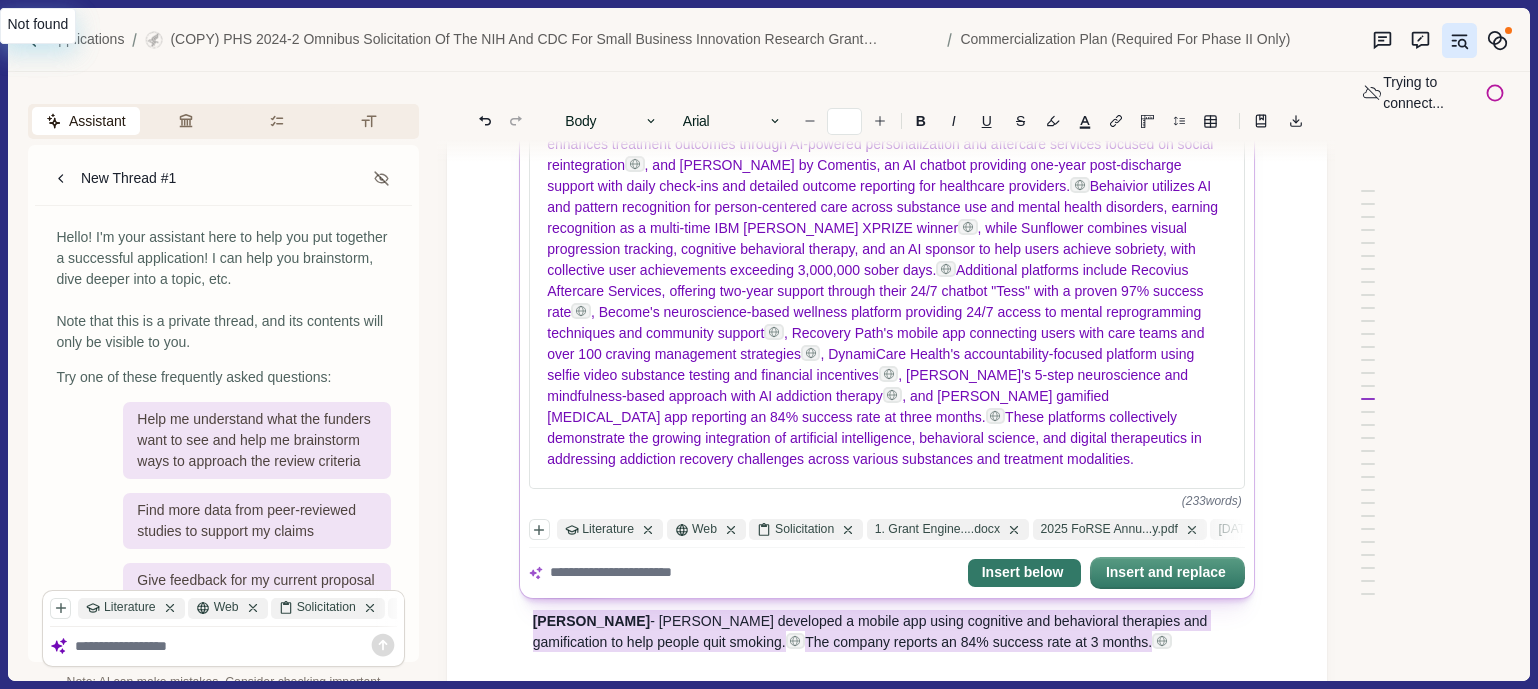 click on "Insert below" at bounding box center [1023, 573] 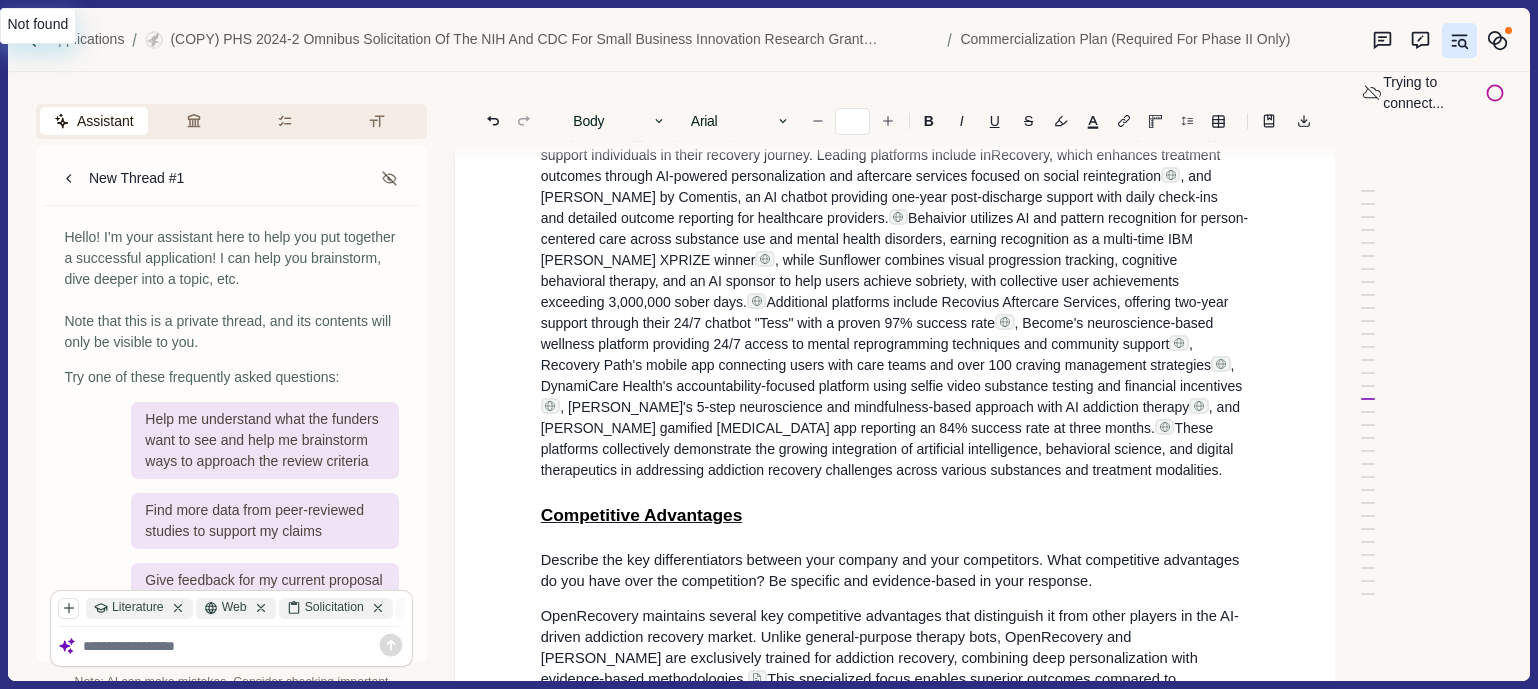 scroll, scrollTop: 11251, scrollLeft: 0, axis: vertical 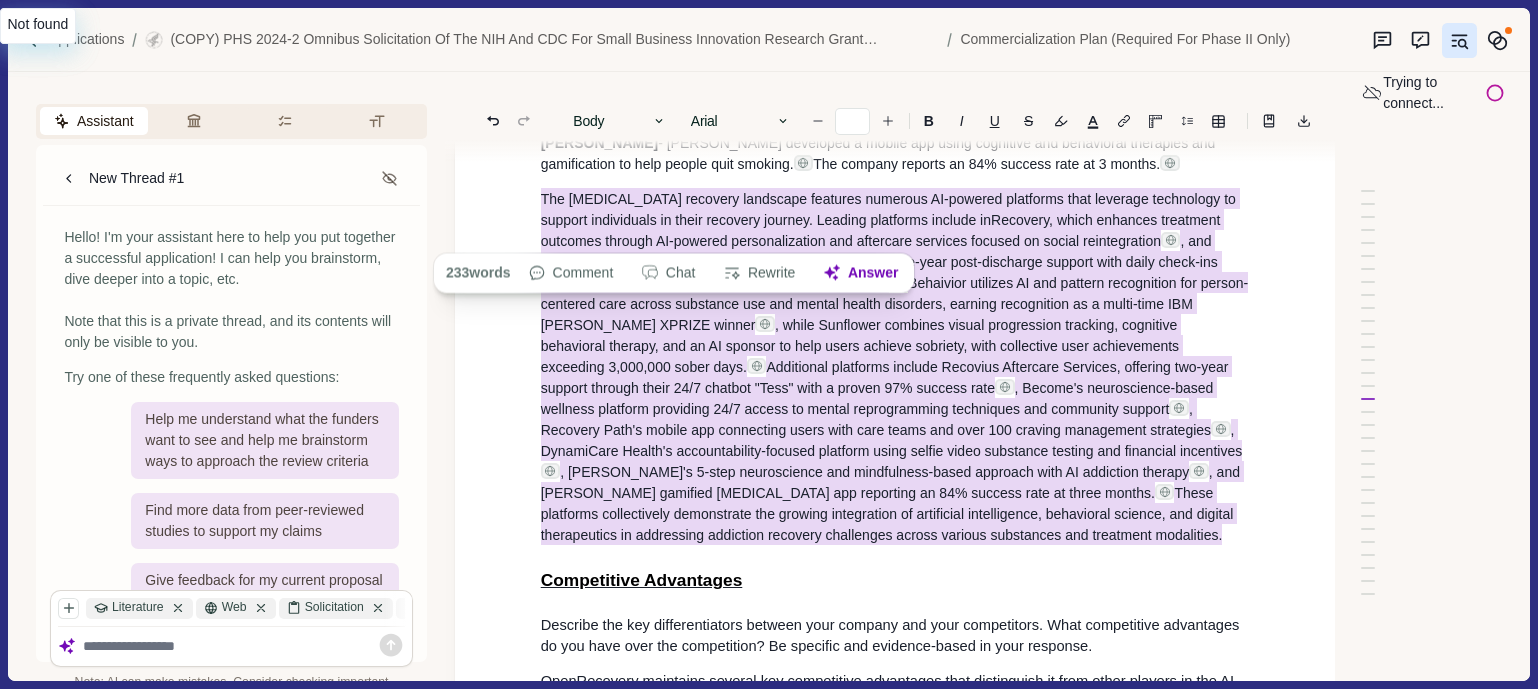drag, startPoint x: 537, startPoint y: 313, endPoint x: 852, endPoint y: 648, distance: 459.8369 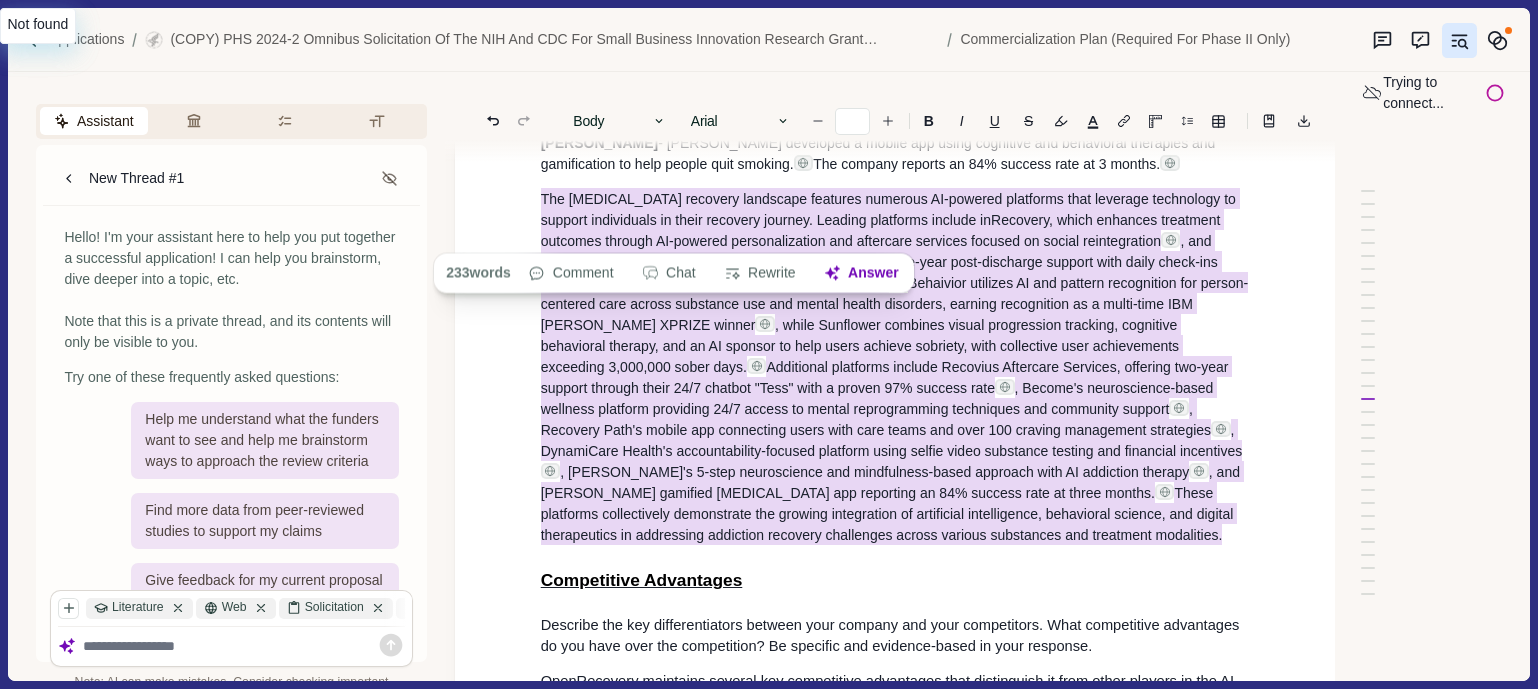 copy on "The [MEDICAL_DATA] recovery landscape features numerous AI-powered platforms that leverage technology to support individuals in their recovery journey. Leading platforms include inRecovery, which enhances treatment outcomes through AI-powered personalization and aftercare services focused on social reintegration , and Ray by Comentis, an AI chatbot providing one-year post-discharge support with daily check-ins and detailed outcome reporting for healthcare providers.  Behaivior utilizes AI and pattern recognition for person-centered care across substance use and mental health disorders, earning recognition as a multi-time IBM [PERSON_NAME] XPRIZE winner , while Sunflower combines visual progression tracking, cognitive behavioral therapy, and an AI sponsor to help users achieve sobriety, with collective user achievements exceeding 3,000,000 sober days.  Additional platforms include Recovius Aftercare Services, offering two-year support through their 24/7 chatbot "Tess" with a proven 97% success rate , Become'..." 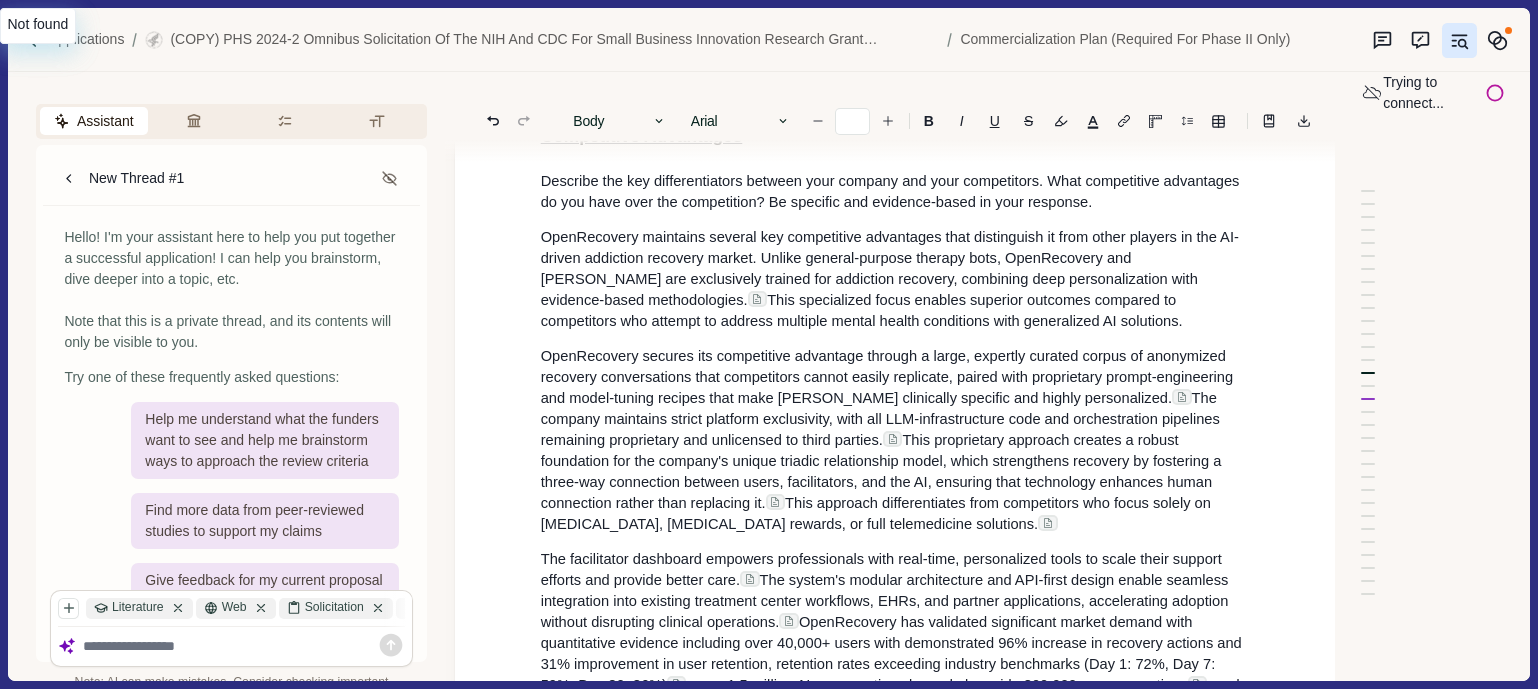 scroll, scrollTop: 11722, scrollLeft: 0, axis: vertical 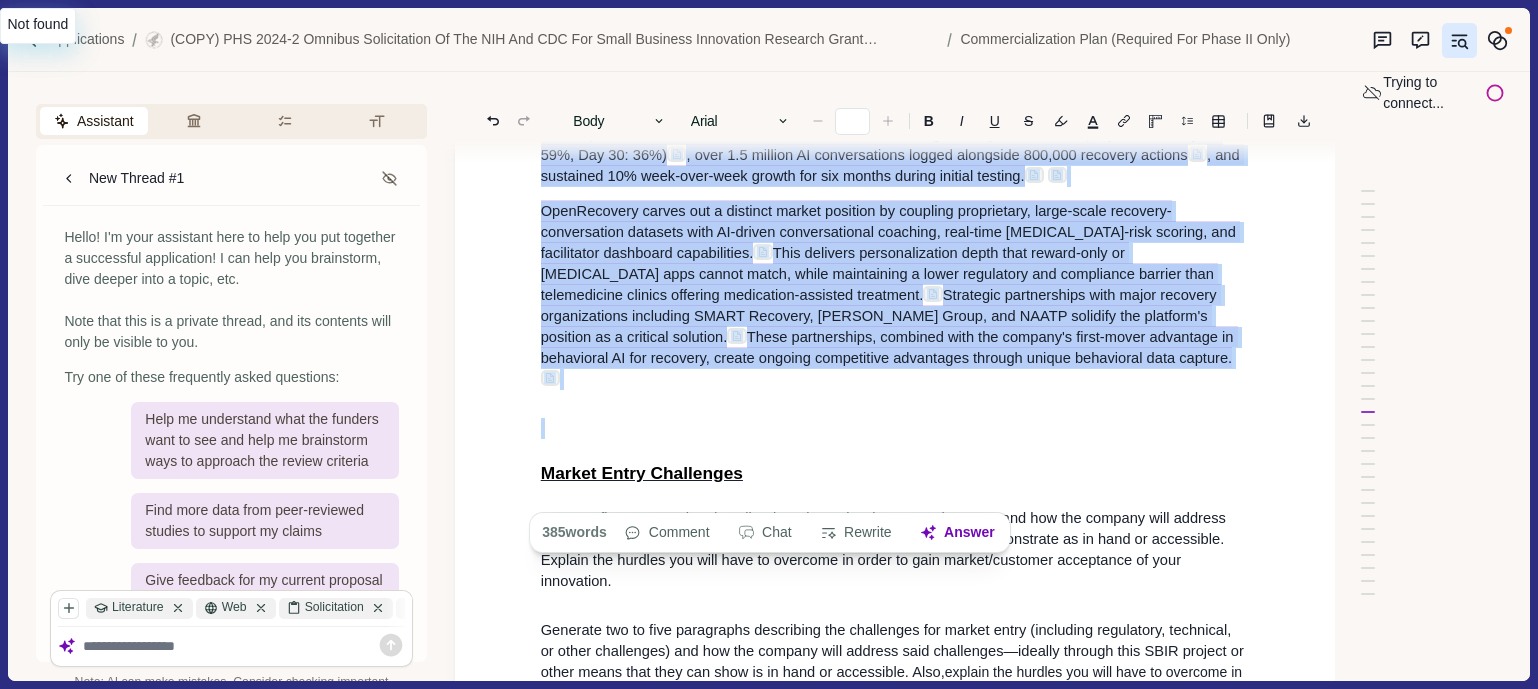 drag, startPoint x: 537, startPoint y: 330, endPoint x: 1037, endPoint y: 498, distance: 527.4694 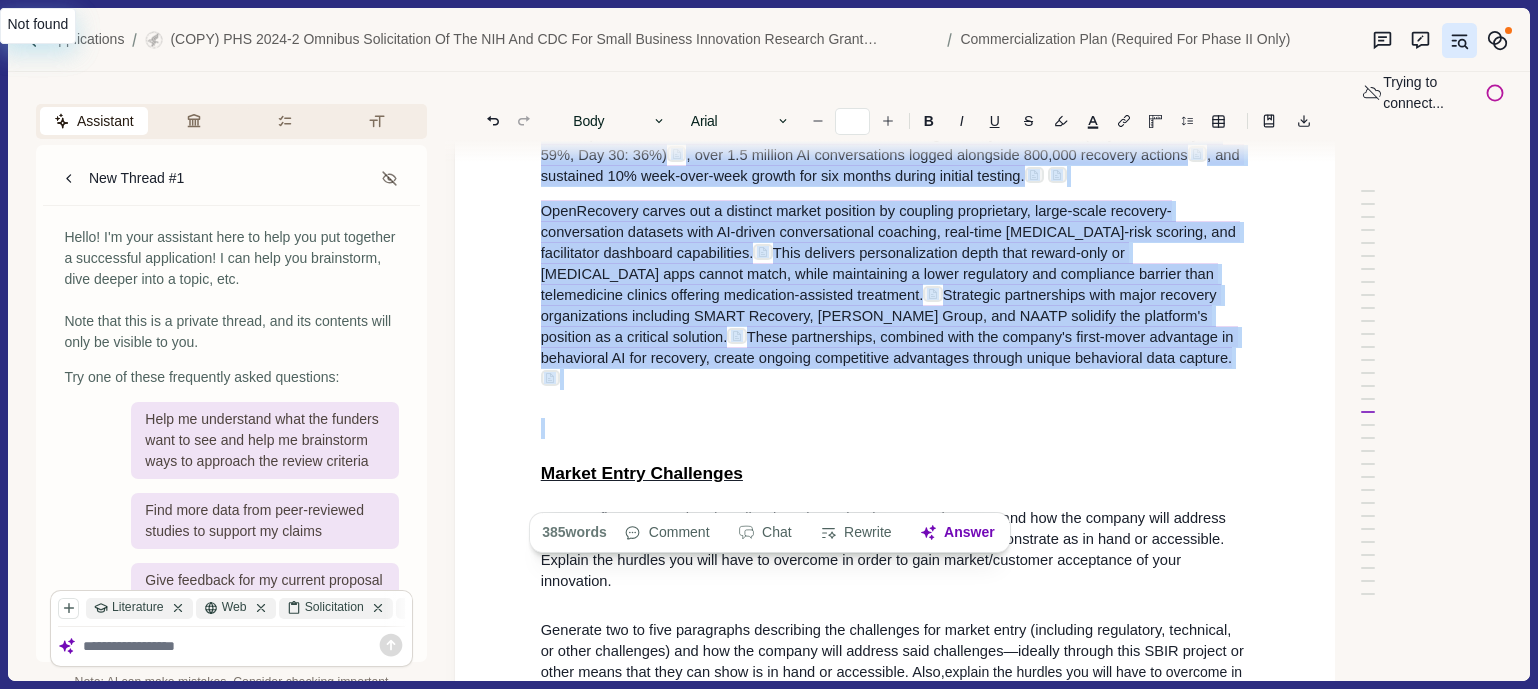 copy on "OpenRecovery maintains several key competitive advantages that distinguish it from other players in the AI-driven addiction recovery market. Unlike general-purpose therapy bots, OpenRecovery and [PERSON_NAME] are exclusively trained for addiction recovery, combining deep personalization with evidence-based methodologies.  This specialized focus enables superior outcomes compared to competitors who attempt to address multiple mental health conditions with generalized AI solutions. OpenRecovery secures its competitive advantage through a large, expertly curated corpus of anonymized recovery conversations that competitors cannot easily replicate, paired with proprietary prompt-engineering and model-tuning recipes that make [PERSON_NAME] clinically specific and highly personalized.  The company maintains strict platform exclusivity, with all LLM-infrastructure code and orchestration pipelines remaining proprietary and unlicensed to third parties.  This proprietary approach creates a robust foundation for the company's unique tria..." 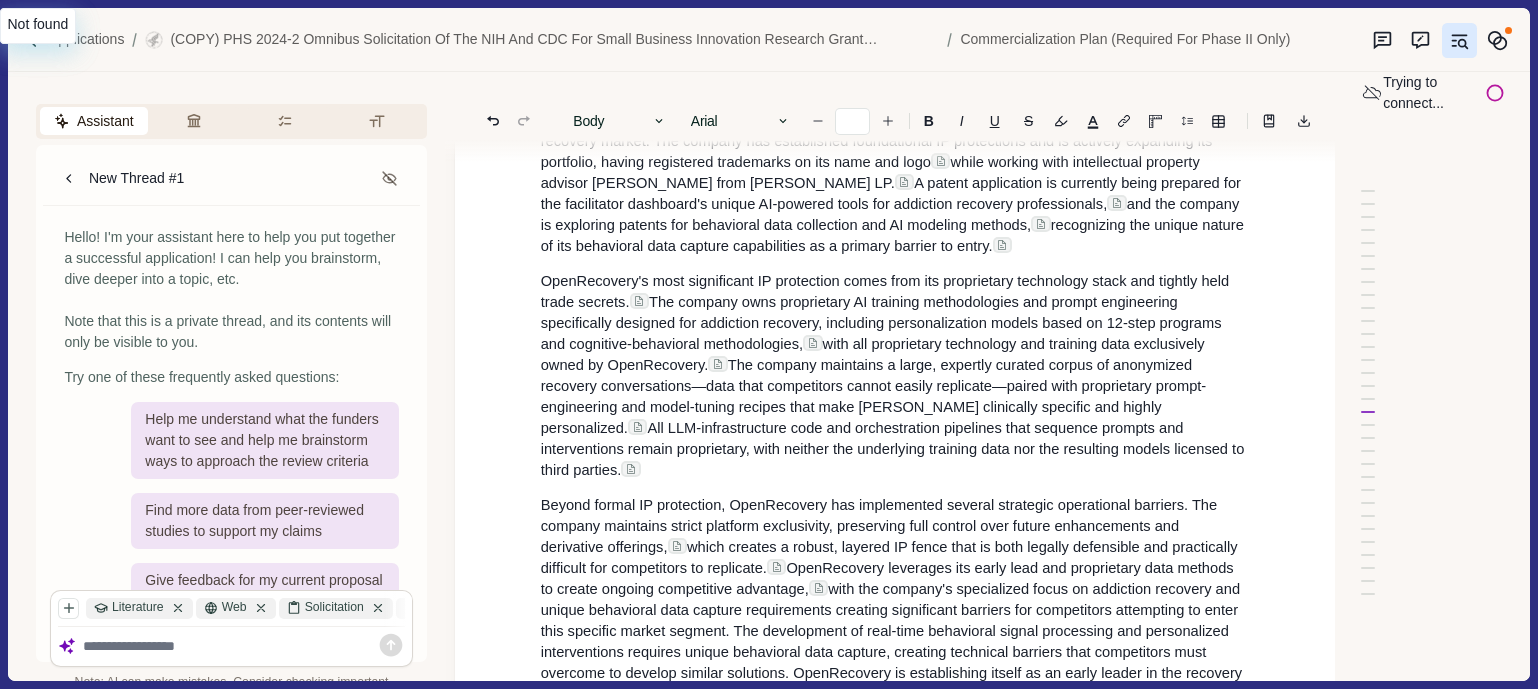 scroll, scrollTop: 13712, scrollLeft: 0, axis: vertical 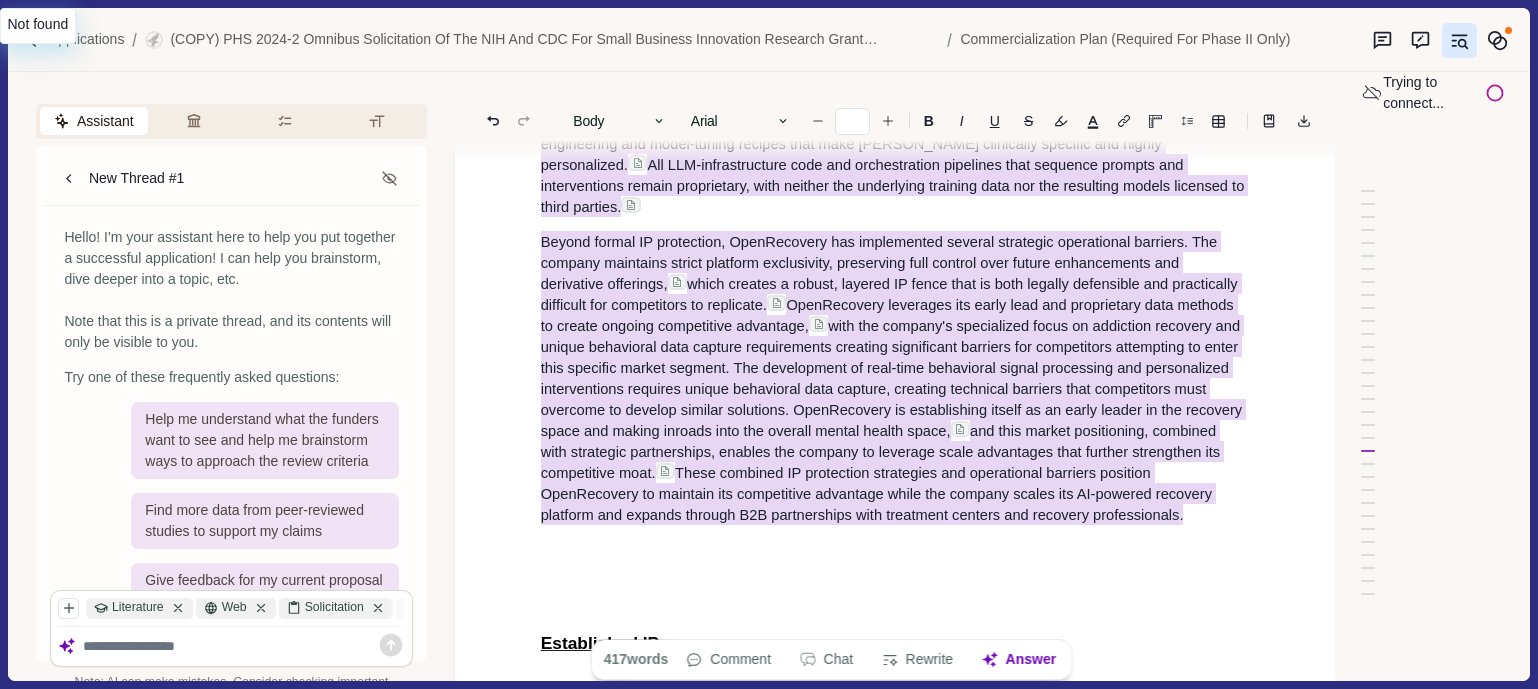 drag, startPoint x: 536, startPoint y: 278, endPoint x: 1194, endPoint y: 623, distance: 742.9596 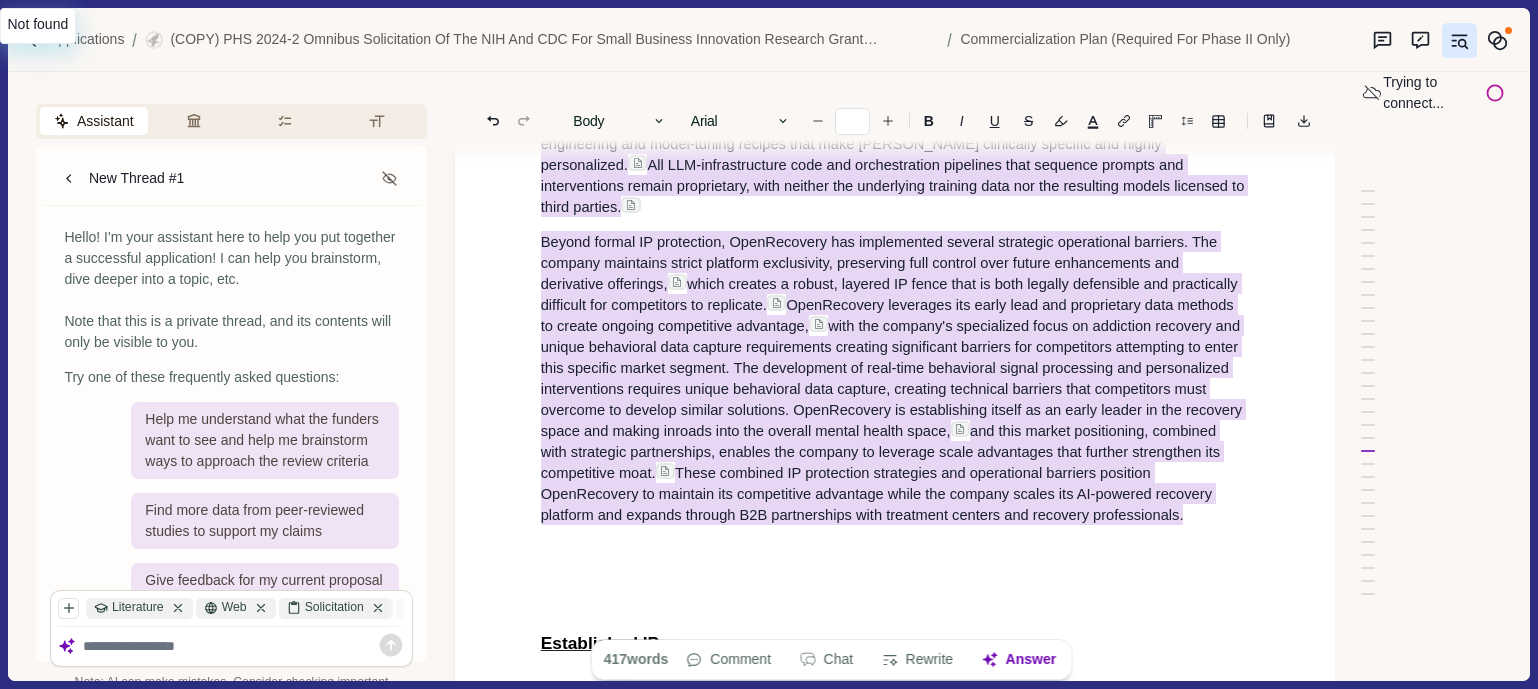 click on "A. Value of the SBIR Project, Expected Outcomes, and Impact Project Overview Write one paragraph describing the problem that the proposed product solves. Specify weaknesses in the current approaches to meet this need. In two to three paragraphs, describe the product, process, or service to be developed in Phase III. Detail the product's innovation and how it addresses the problem. Highlight the impact to be made if the proposed product is commercialized. In two to three paragraphs describe, in layperson's terms, the proposed project and its key technology objectives. State the product, process, or service to be developed in this SBIR project. Clarify the need that is addressed, specifying weaknesses in the current approaches to meet this need. In addition, describe the commercial applications of the research and the innovation inherent in this application and its overall impact. Technical Objectives PHASE I For each project aim in Phase I, describe key goals and metrics. Use the template below. Aim 1. Goal:" at bounding box center (895, -4312) 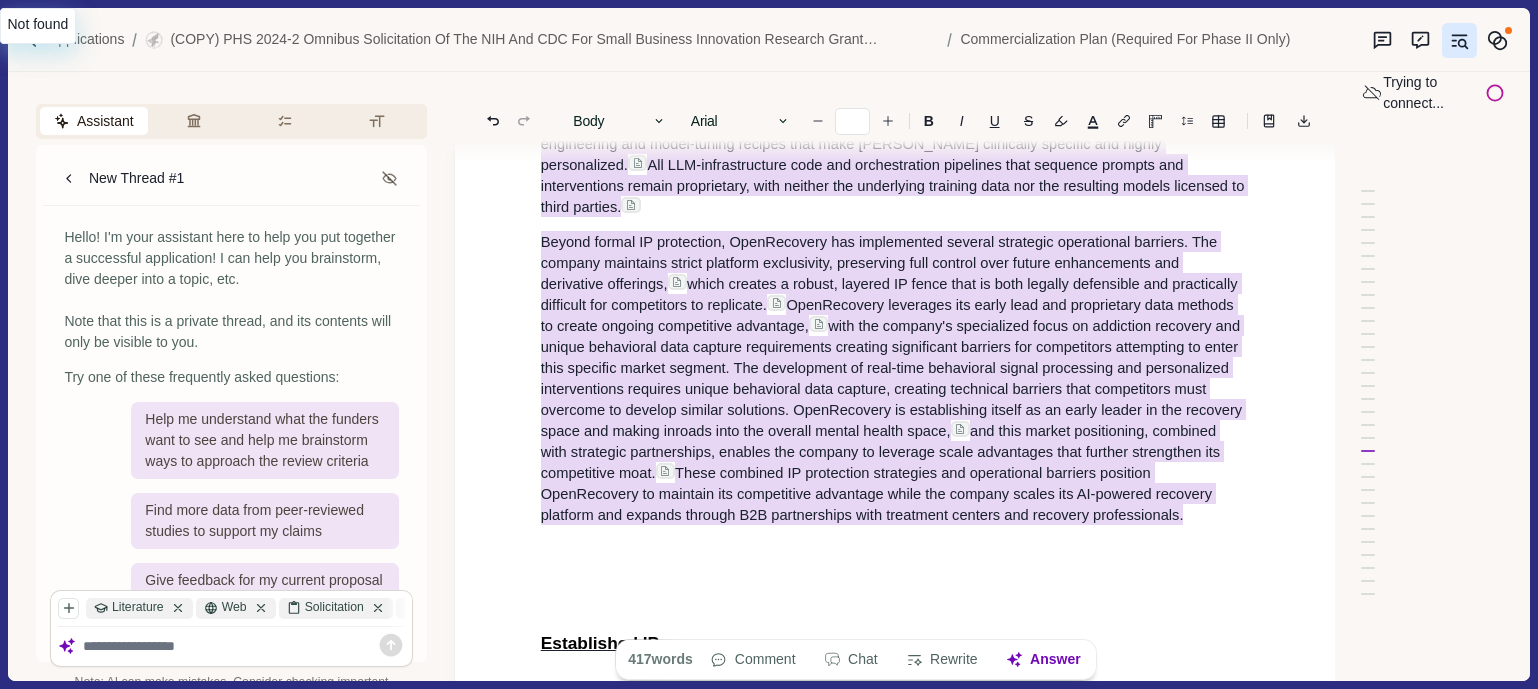 copy on "OpenRecovery employs a multi-layered intellectual property protection strategy that combines formal IP protections with strategic operational barriers to maintain competitive advantage in the AI-powered addiction recovery market. The company has established foundational IP protections and is actively expanding its portfolio, having registered trademarks on its name and logo  while working with intellectual property advisor [PERSON_NAME] from [PERSON_NAME] LP.  A patent application is currently being prepared for the facilitator dashboard's unique AI-powered tools for addiction recovery professionals,  and the company is exploring patents for behavioral data collection and AI modeling methods,  recognizing the unique nature of its behavioral data capture capabilities as a primary barrier to entry. OpenRecovery's most significant IP protection comes from its proprietary technology stack and tightly held trade secrets.  The company owns proprietary AI training methodologies and prompt engineering specifical..." 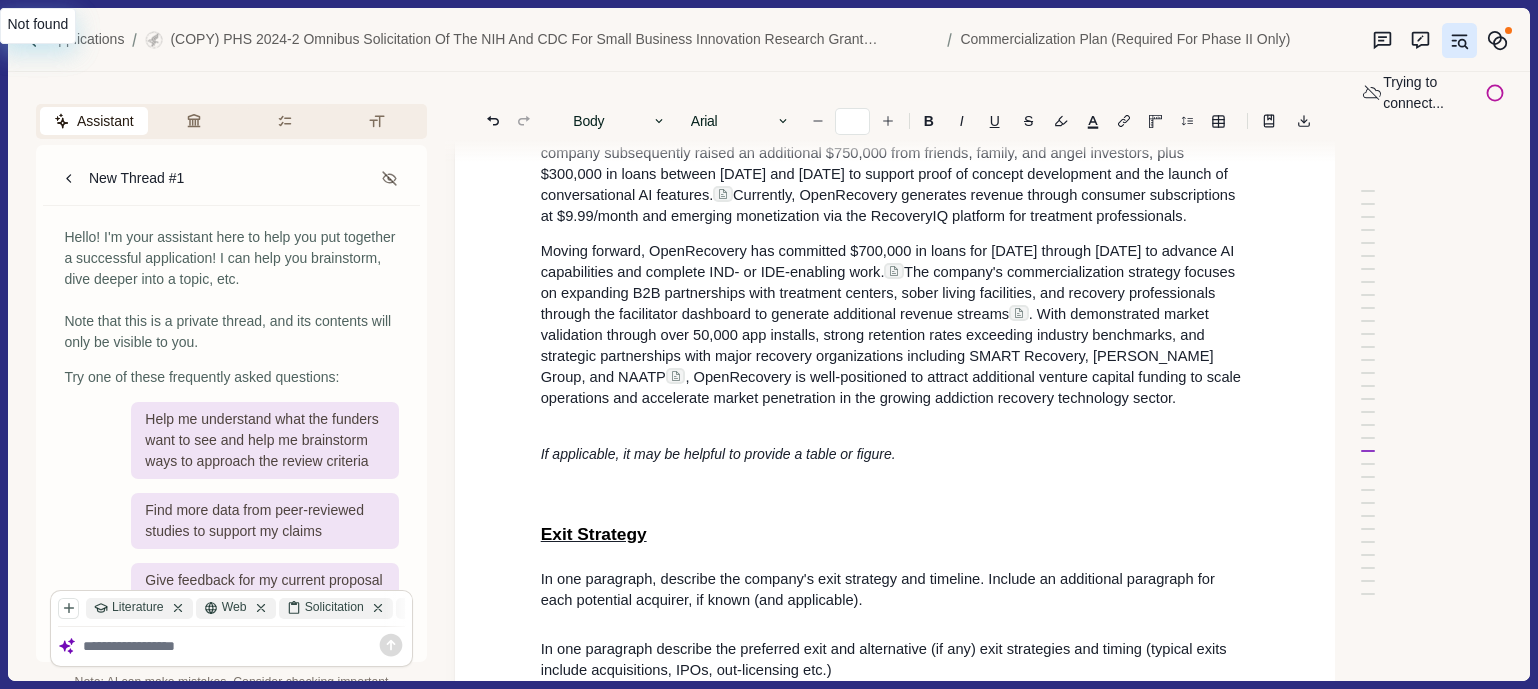 scroll, scrollTop: 15140, scrollLeft: 0, axis: vertical 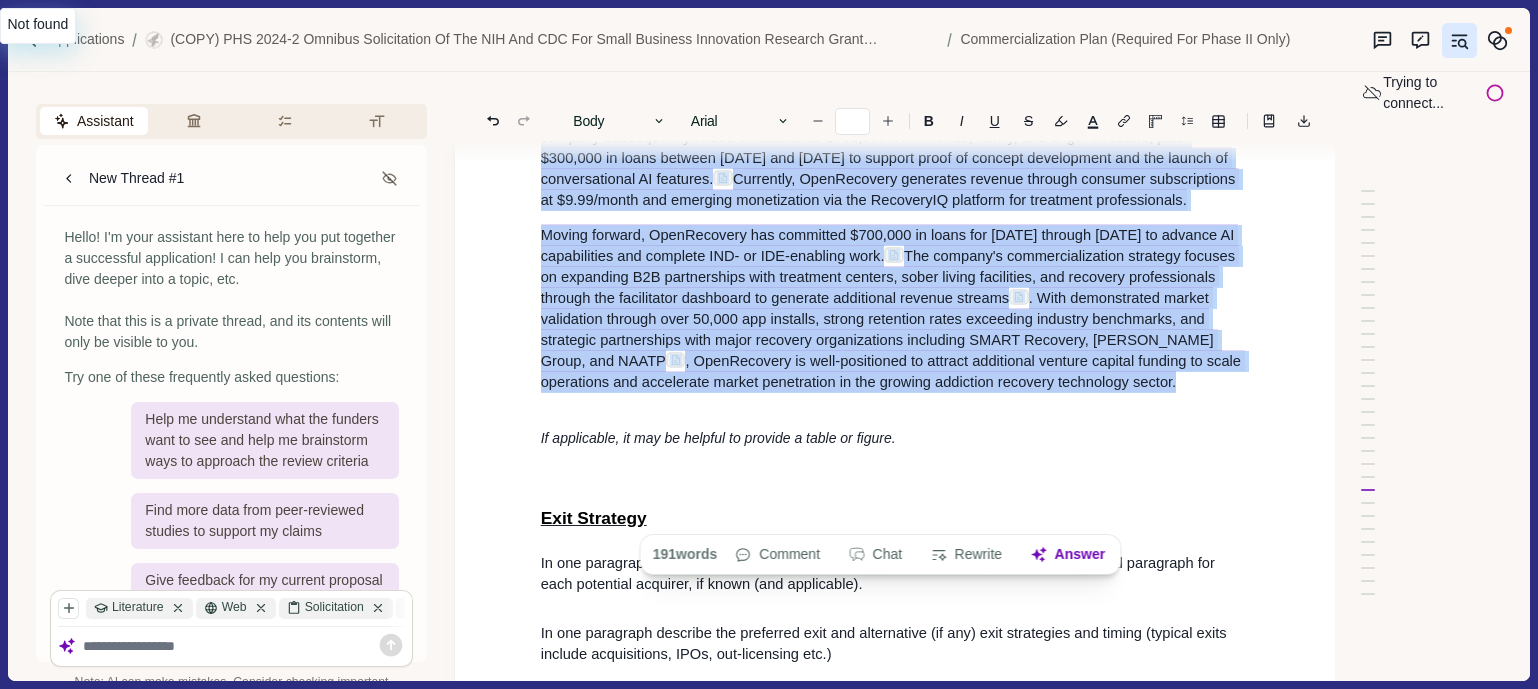 drag, startPoint x: 533, startPoint y: 202, endPoint x: 1237, endPoint y: 519, distance: 772.07837 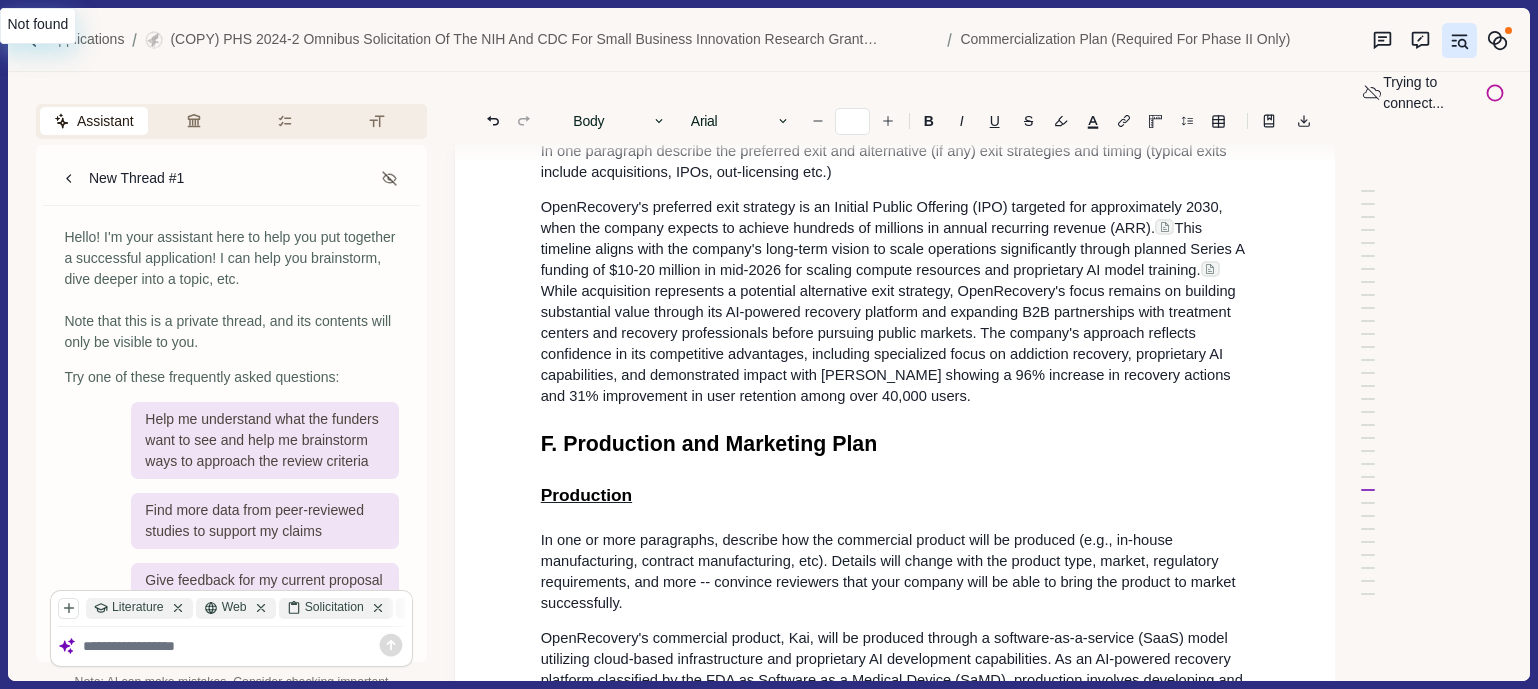 scroll, scrollTop: 15706, scrollLeft: 0, axis: vertical 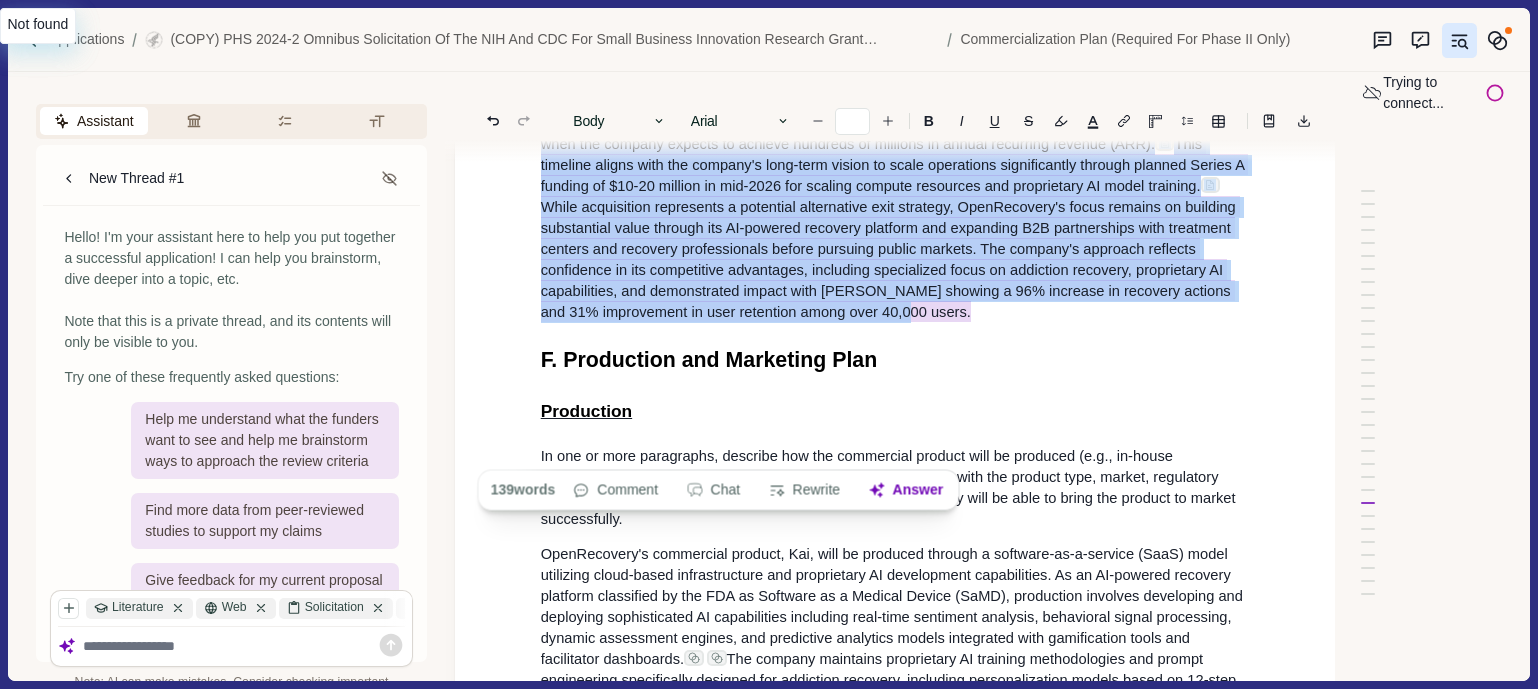 drag, startPoint x: 537, startPoint y: 259, endPoint x: 955, endPoint y: 465, distance: 466.0043 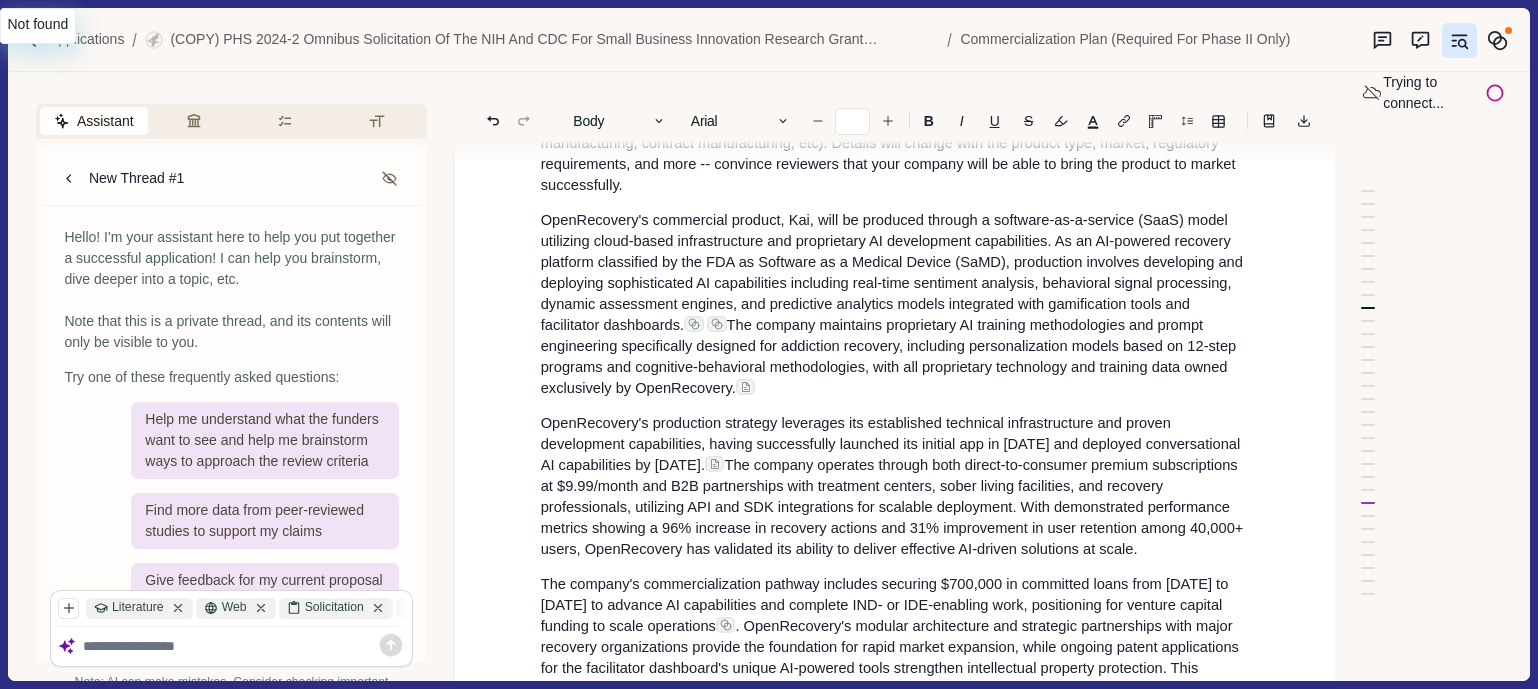 scroll, scrollTop: 16001, scrollLeft: 0, axis: vertical 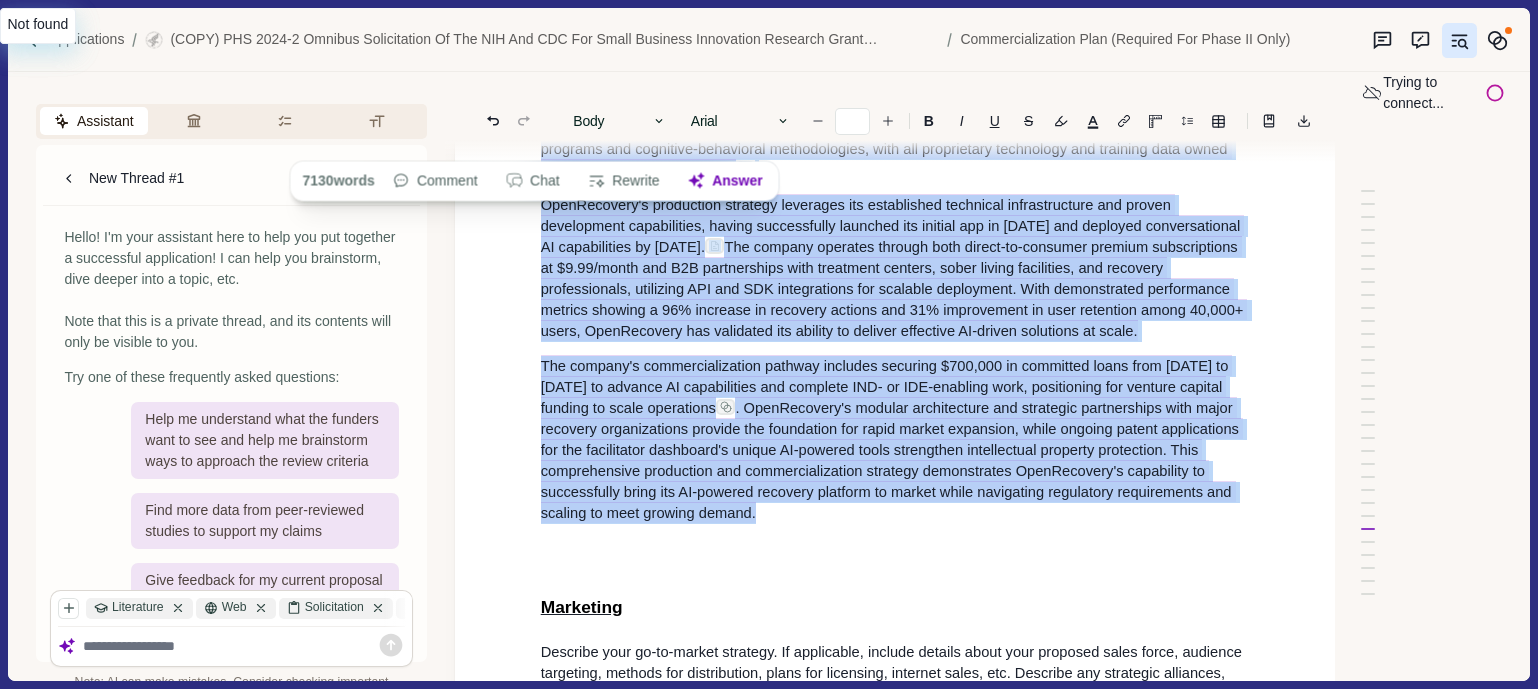 type on "**" 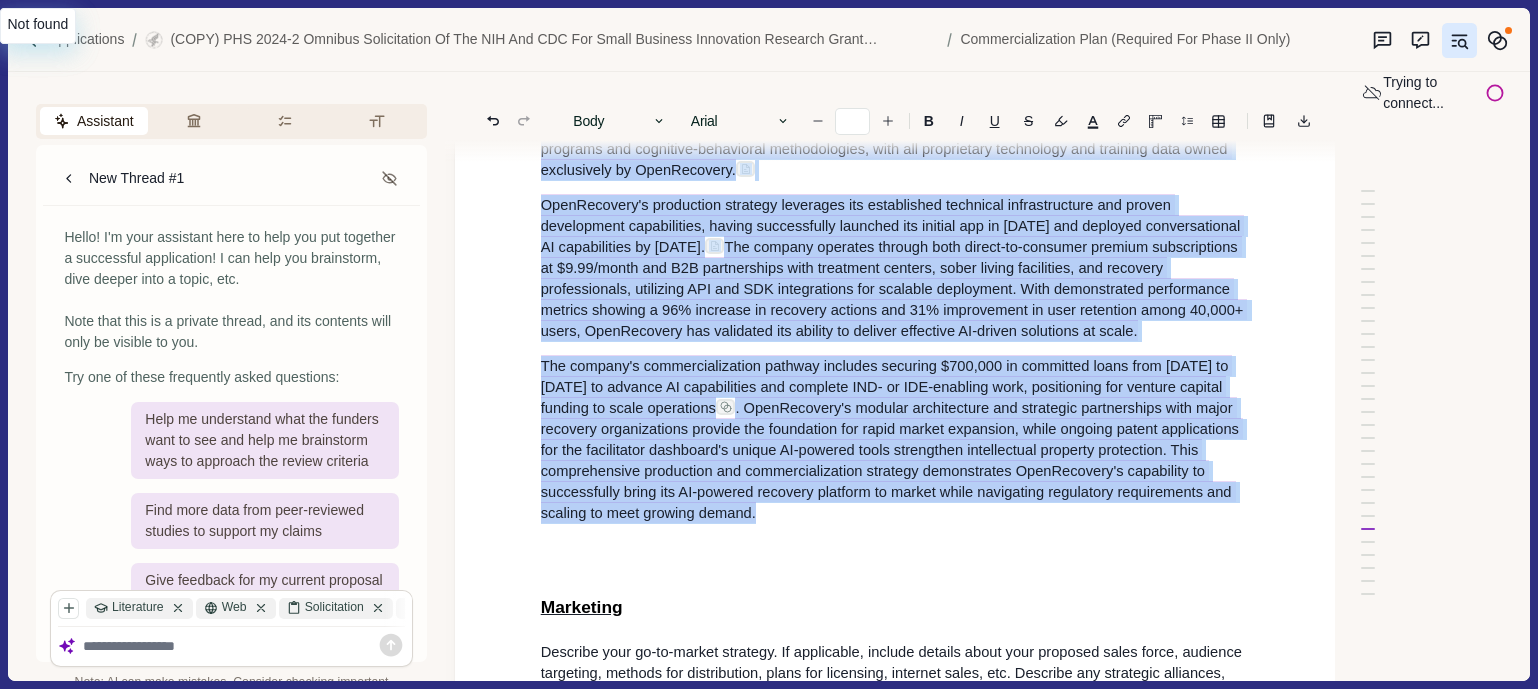 scroll, scrollTop: 16296, scrollLeft: 0, axis: vertical 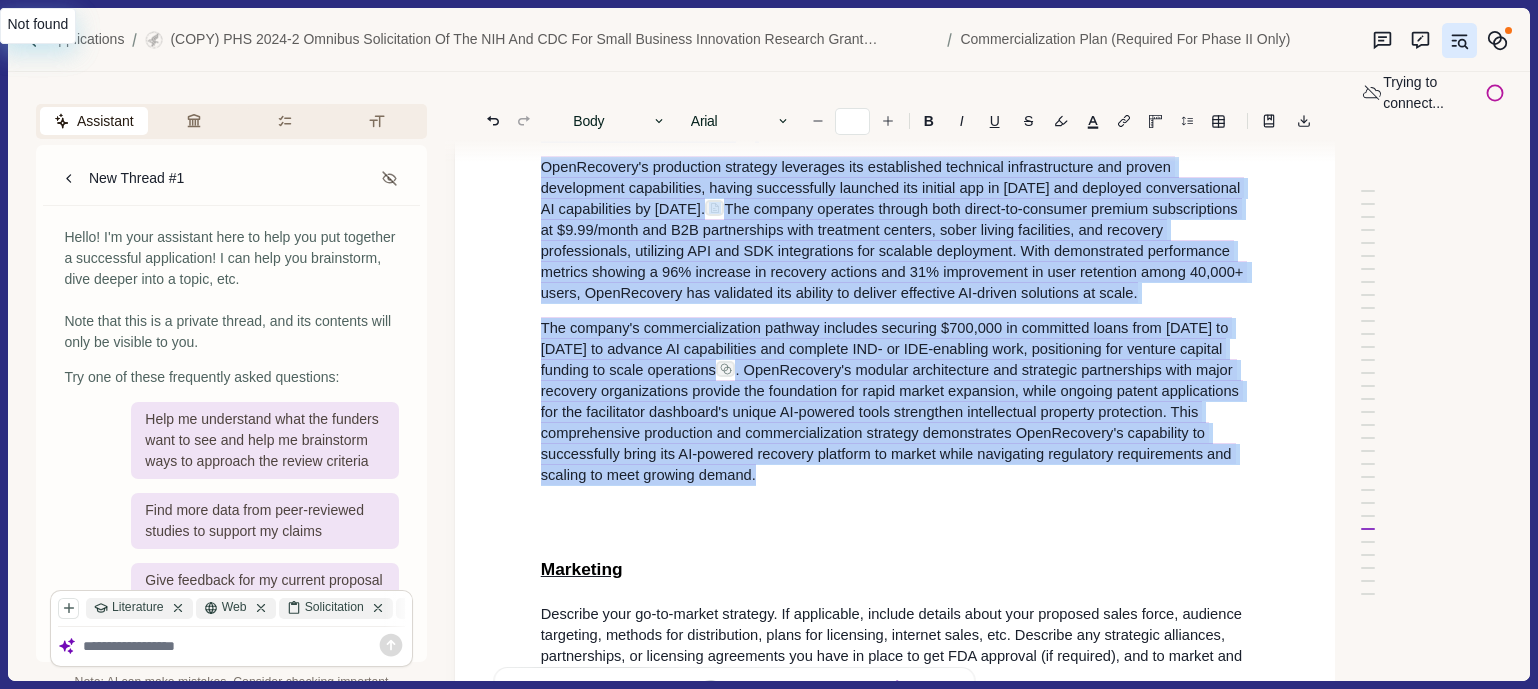 drag, startPoint x: 537, startPoint y: 399, endPoint x: 984, endPoint y: 645, distance: 510.22055 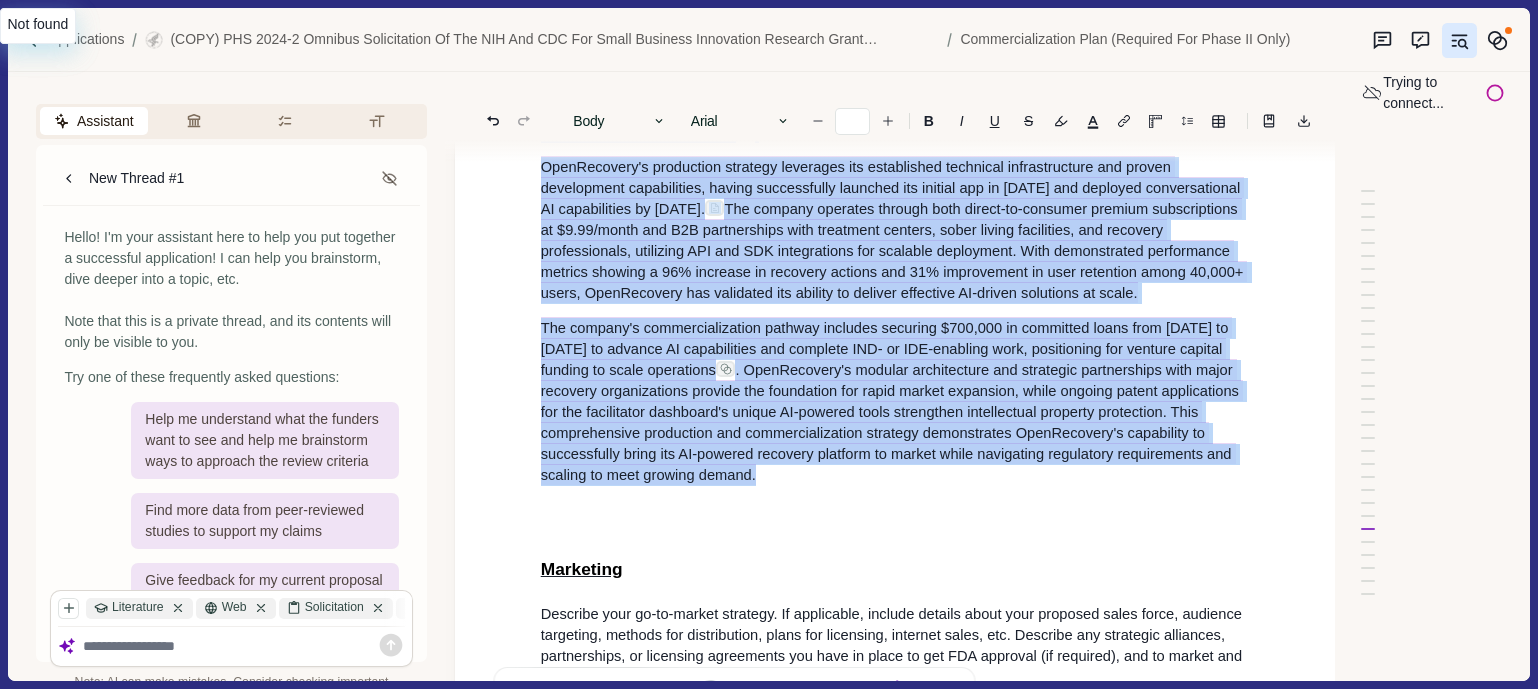 copy on "OpenRecovery's commercial product, Kai, will be produced through a software-as-a-service (SaaS) model utilizing cloud-based infrastructure and proprietary AI development capabilities. As an AI-powered recovery platform classified by the FDA as Software as a Medical Device (SaMD), production involves developing and deploying sophisticated AI capabilities including real-time sentiment analysis, behavioral signal processing, dynamic assessment engines, and predictive analytics models integrated with gamification tools and facilitator dashboards.  The company maintains proprietary AI training methodologies and prompt engineering specifically designed for addiction recovery, including personalization models based on 12-step programs and cognitive-behavioral methodologies, with all proprietary technology and training data owned exclusively by OpenRecovery. OpenRecovery's production strategy leverages its established technical infrastructure and proven development capabilities, having successfully launched its in..." 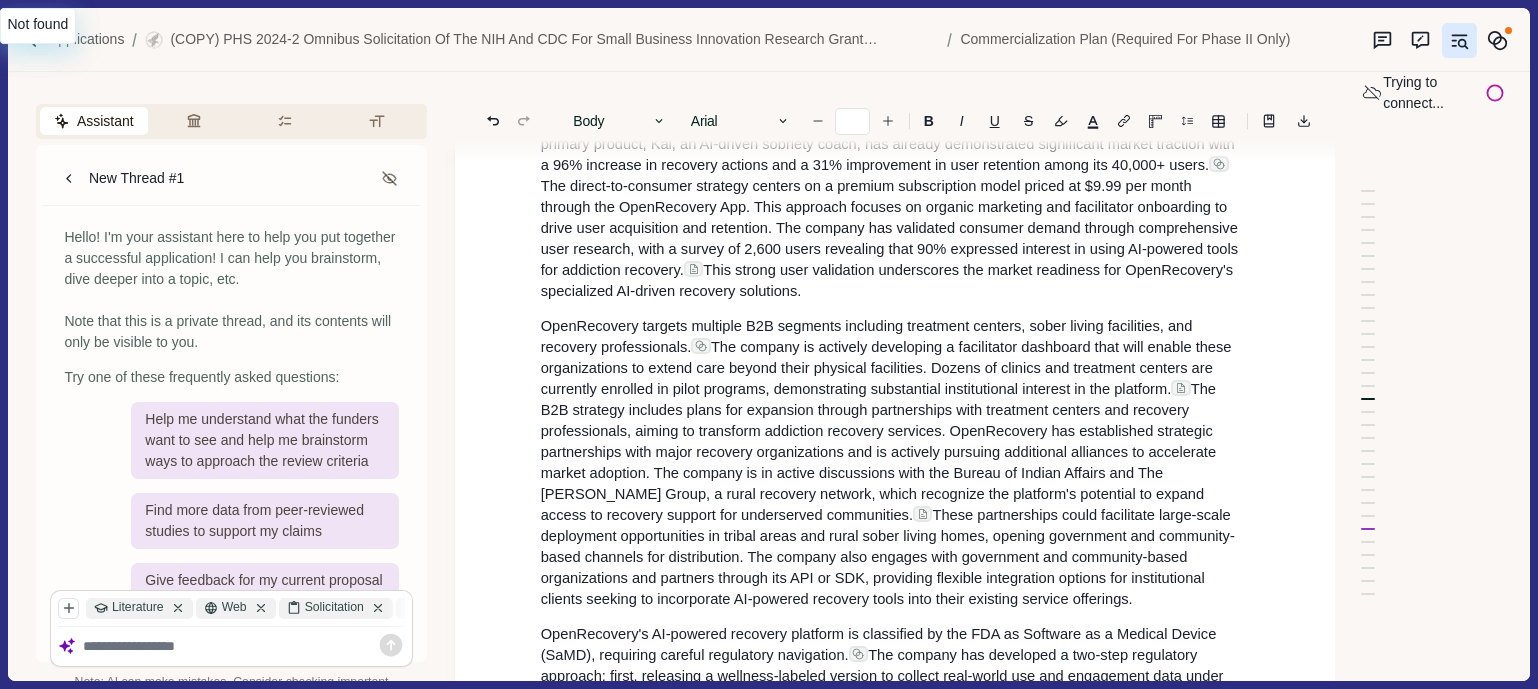 scroll, scrollTop: 17012, scrollLeft: 2, axis: both 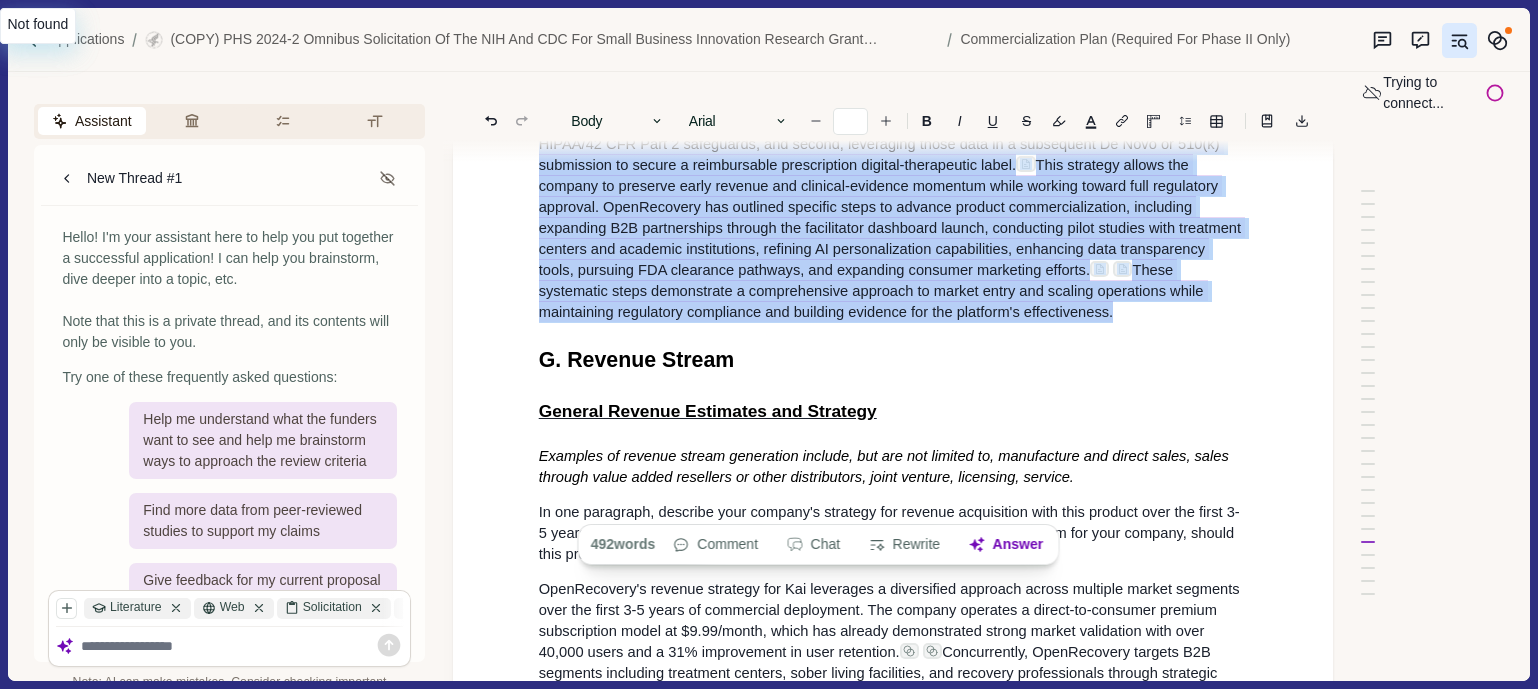 drag, startPoint x: 1490, startPoint y: 405, endPoint x: 1130, endPoint y: 509, distance: 374.72122 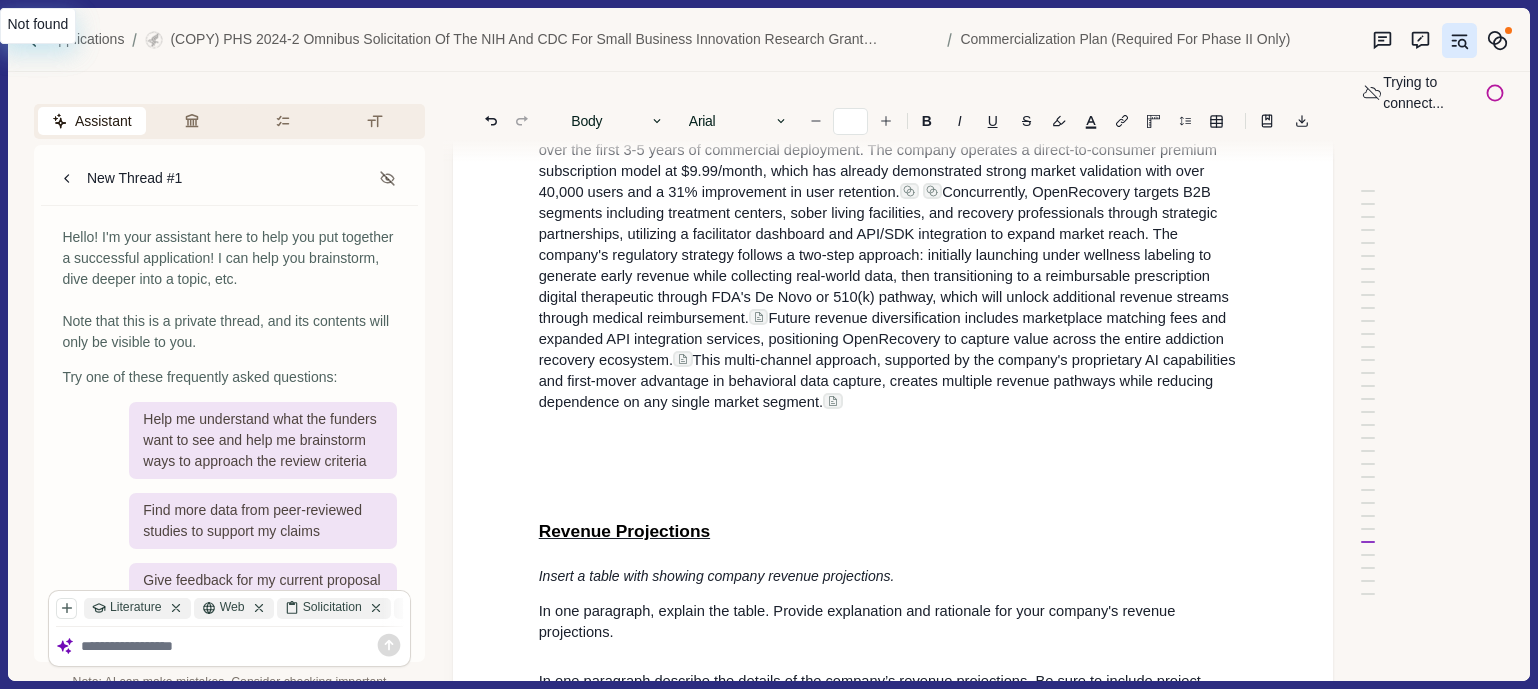 scroll, scrollTop: 18023, scrollLeft: 2, axis: both 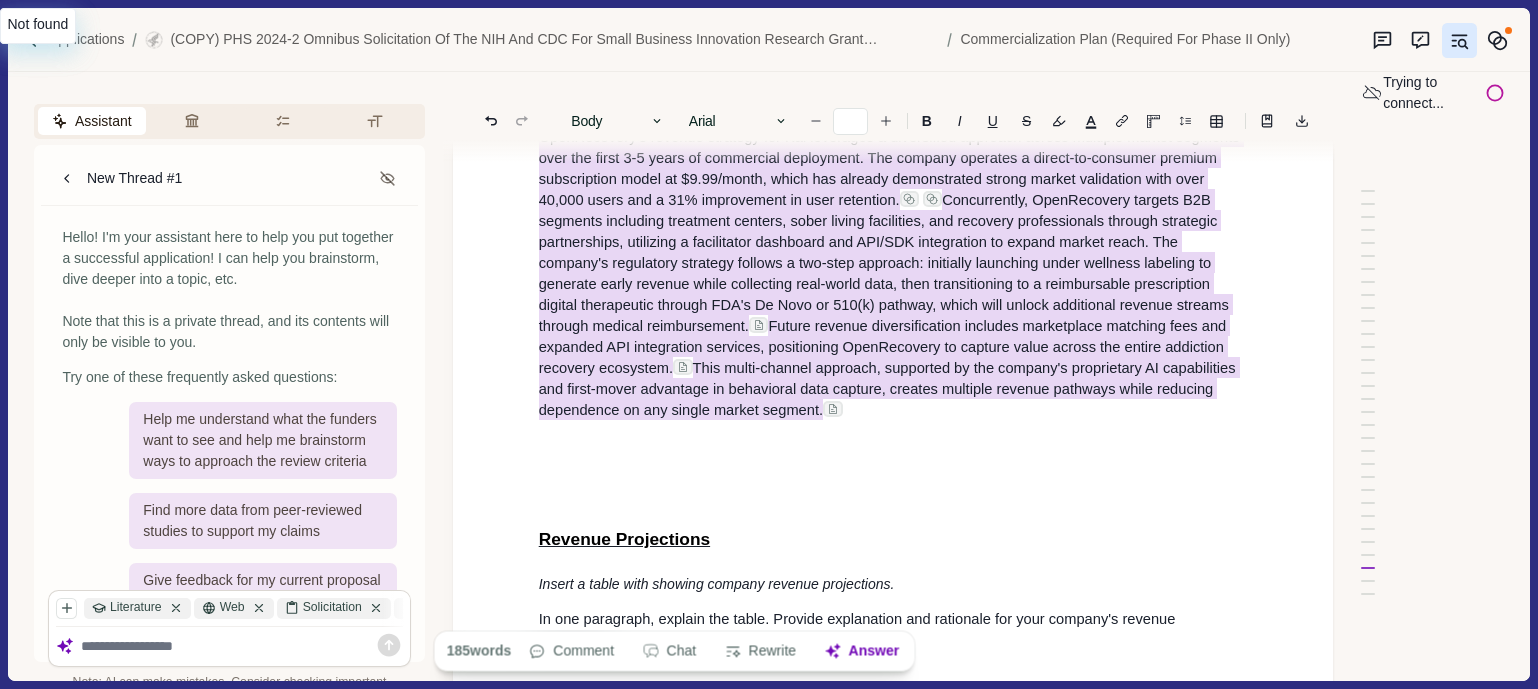 drag, startPoint x: 534, startPoint y: 334, endPoint x: 880, endPoint y: 619, distance: 448.26443 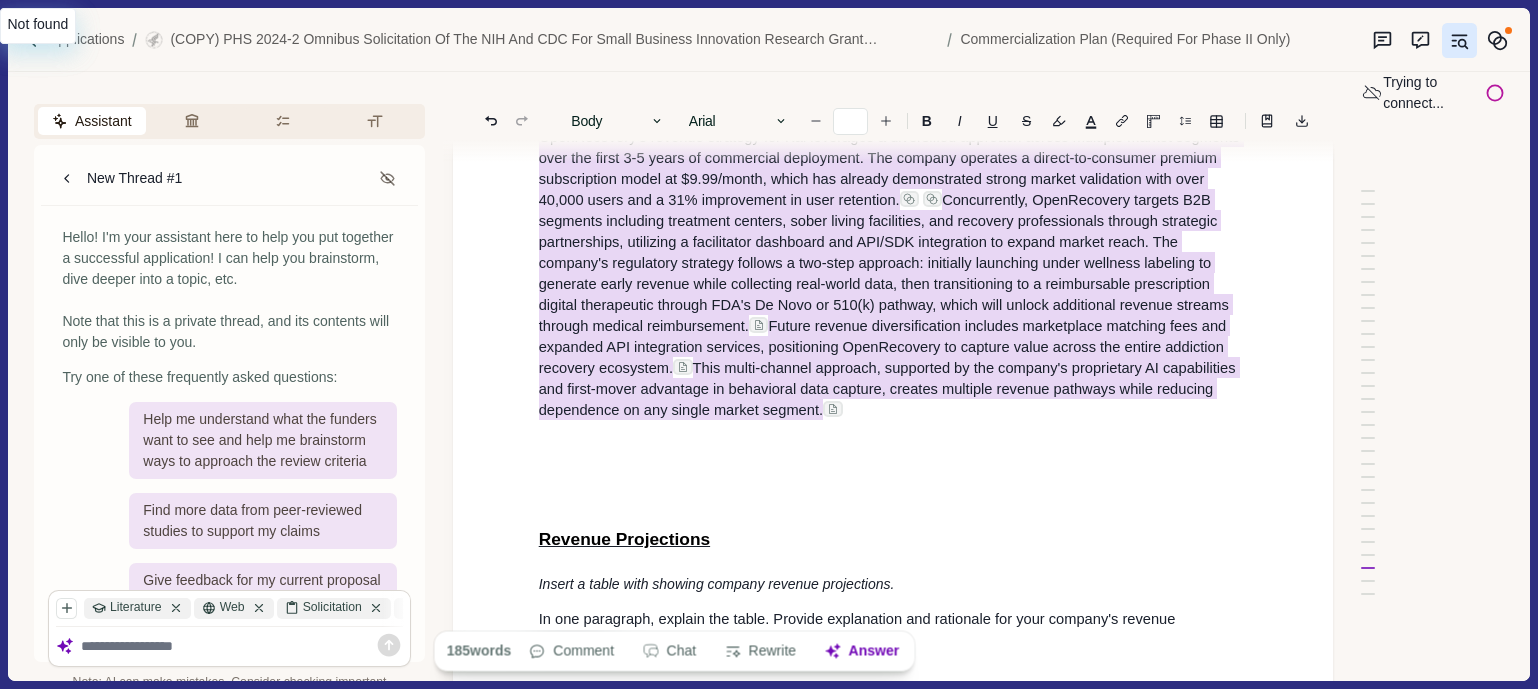 copy on "OpenRecovery's revenue strategy for Kai leverages a diversified approach across multiple market segments over the first 3-5 years of commercial deployment. The company operates a direct-to-consumer premium subscription model at $9.99/month, which has already demonstrated strong market validation with over 40,000 users and a 31% improvement in user retention.  Concurrently, OpenRecovery targets B2B segments including treatment centers, sober living facilities, and recovery professionals through strategic partnerships, utilizing a facilitator dashboard and API/SDK integration to expand market reach. The company's regulatory strategy follows a two-step approach: initially launching under wellness labeling to generate early revenue while collecting real-world data, then transitioning to a reimbursable prescription digital therapeutic through FDA's De Novo or 510(k) pathway, which will unlock additional revenue streams through medical reimbursement.  Future revenue diversification includes marketplace matching ..." 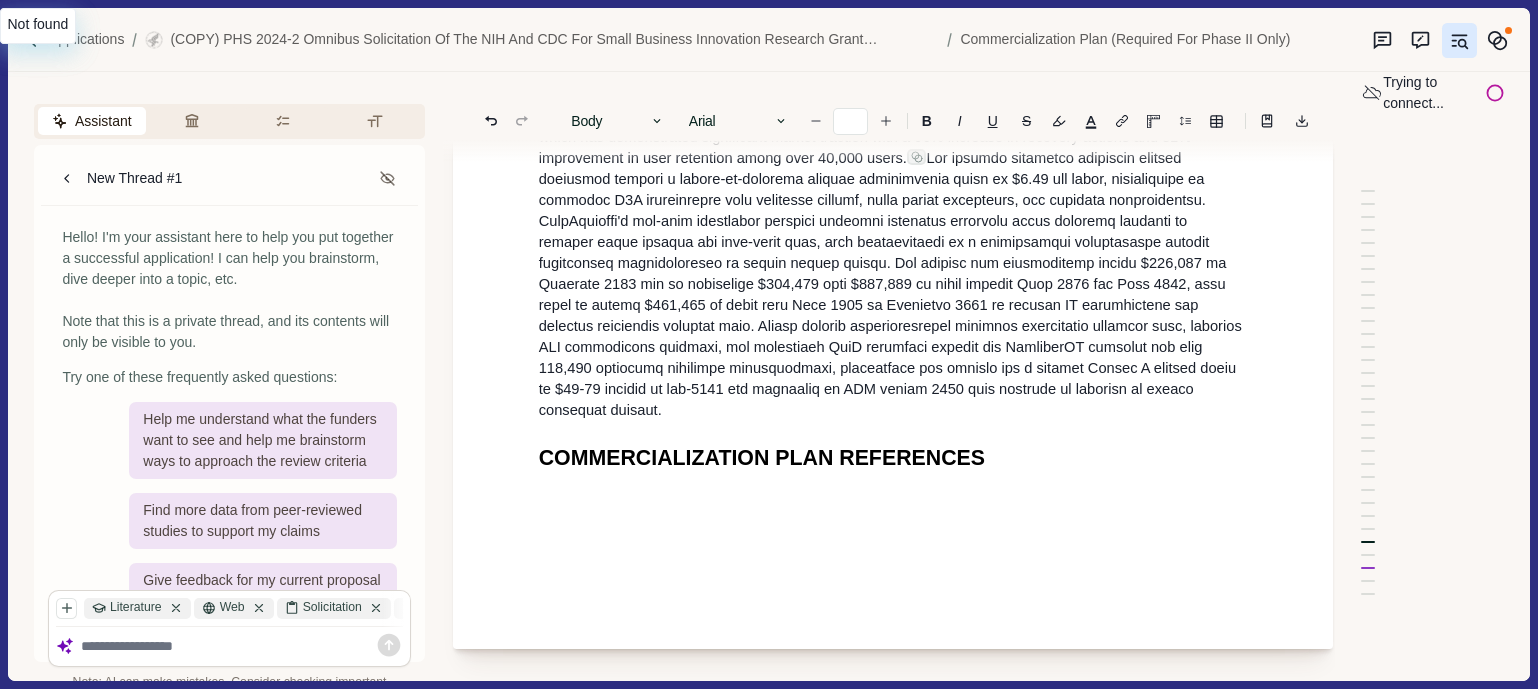 scroll, scrollTop: 18664, scrollLeft: 2, axis: both 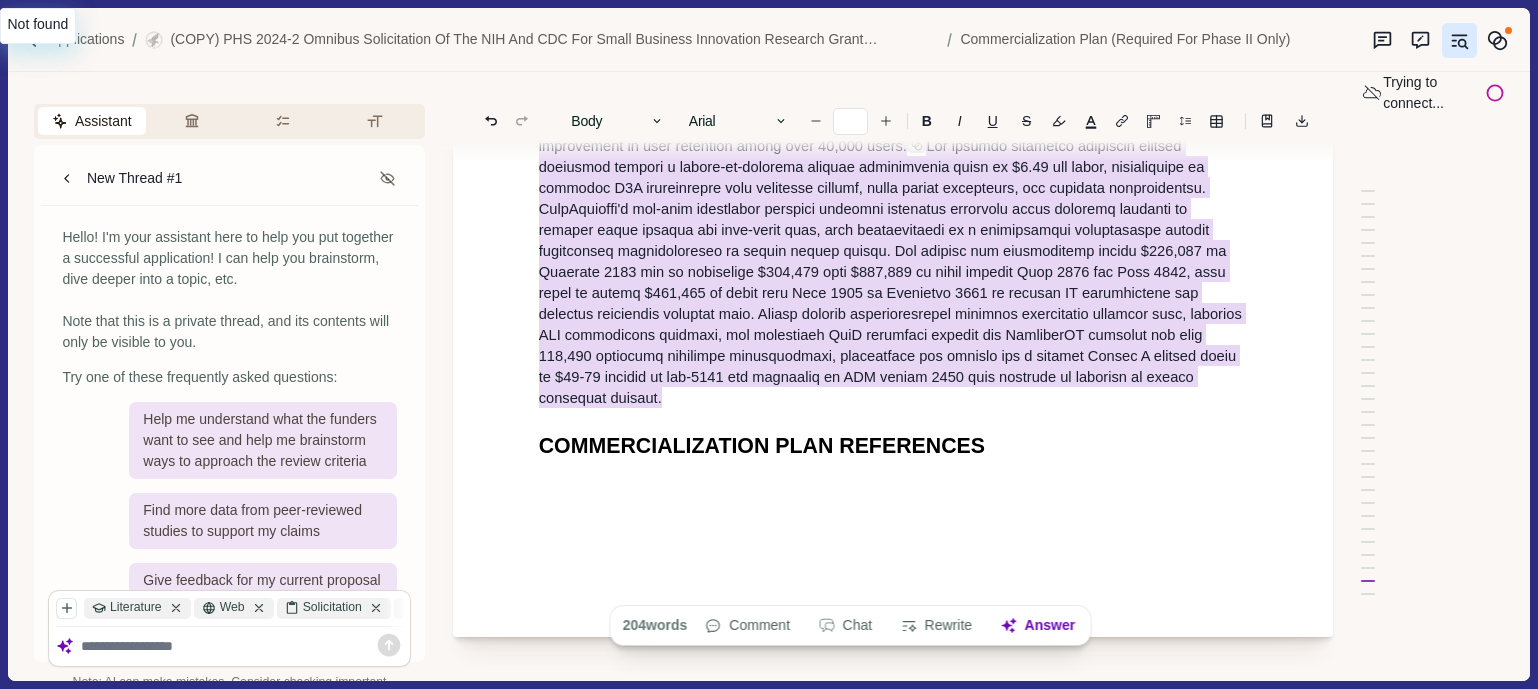 drag, startPoint x: 535, startPoint y: 308, endPoint x: 1211, endPoint y: 590, distance: 732.4616 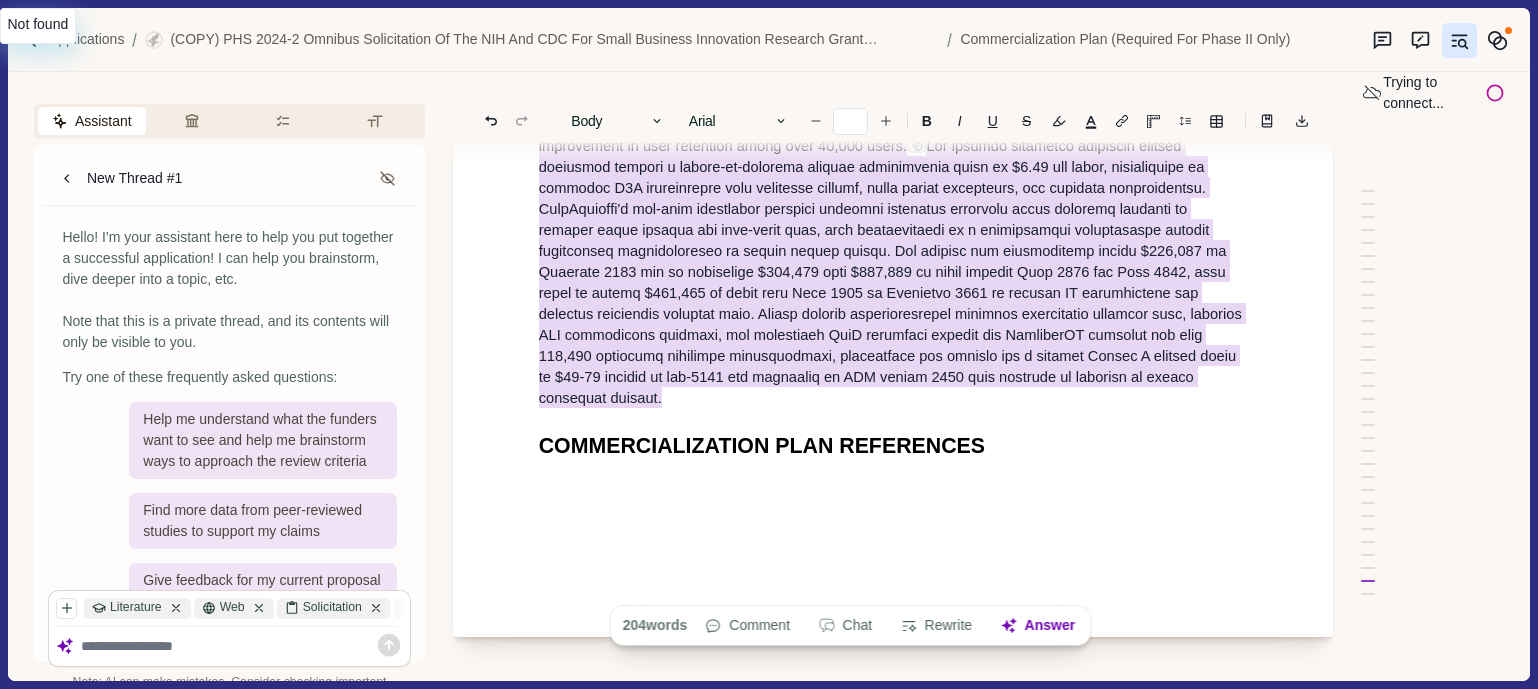 click on "OpenRecovery employs a diversified revenue strategy centered on its AI-powered recovery platform Kai, which has demonstrated significant market traction with a 96% increase in recovery actions and 31% improvement in user retention among over 40,000 users." at bounding box center [893, 251] 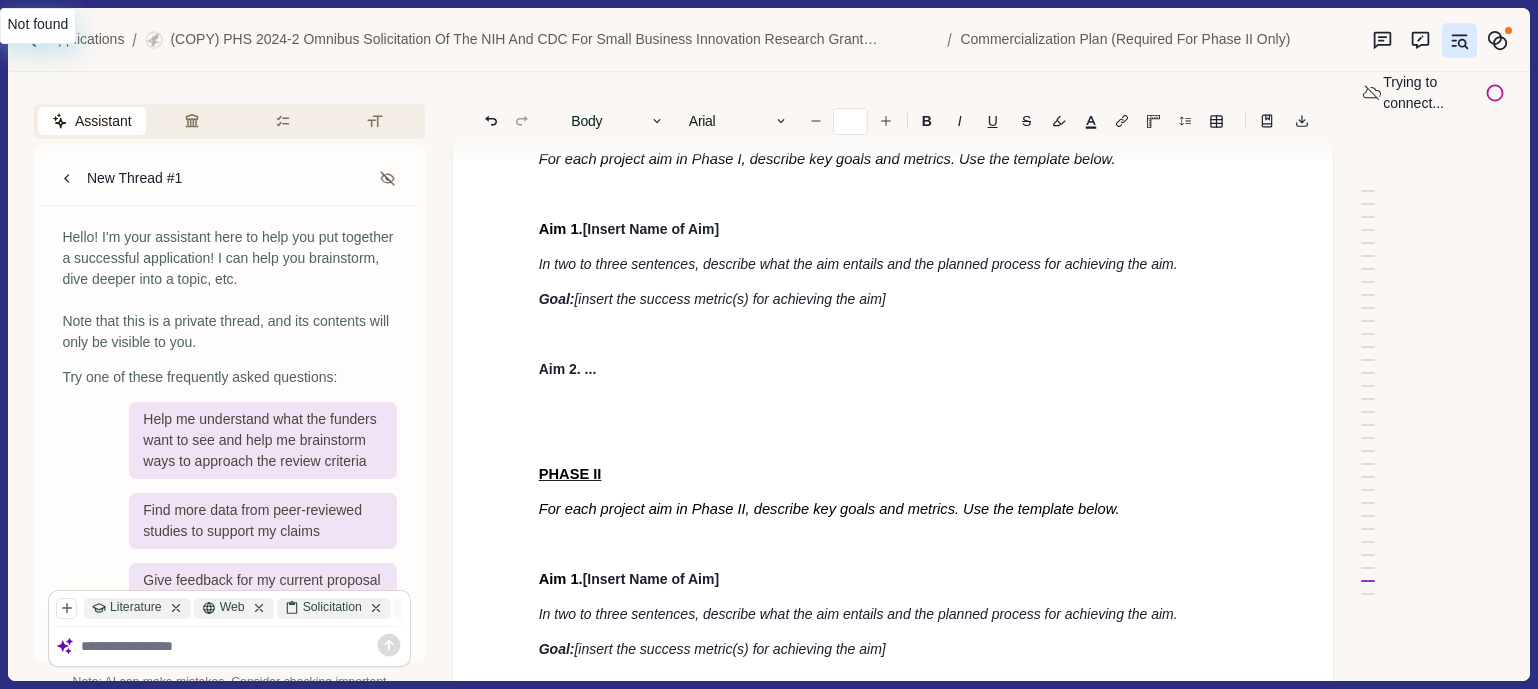 scroll, scrollTop: 0, scrollLeft: 2, axis: horizontal 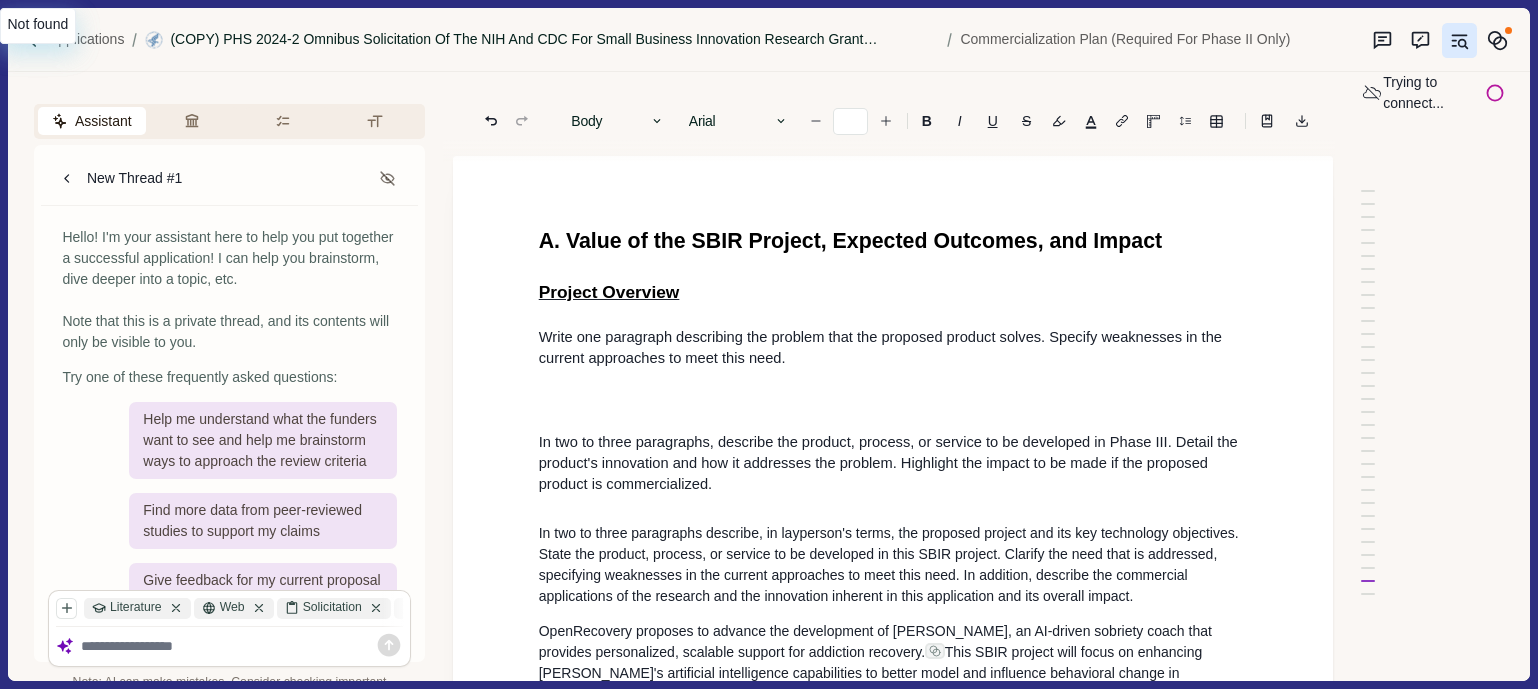 click on "(COPY) PHS 2024-2 Omnibus Solicitation of the NIH and CDC for Small Business Innovation Research Grant Applications (Parent SBIR [R43/R44] Clinical Trial Not Allowed)" at bounding box center (554, 39) 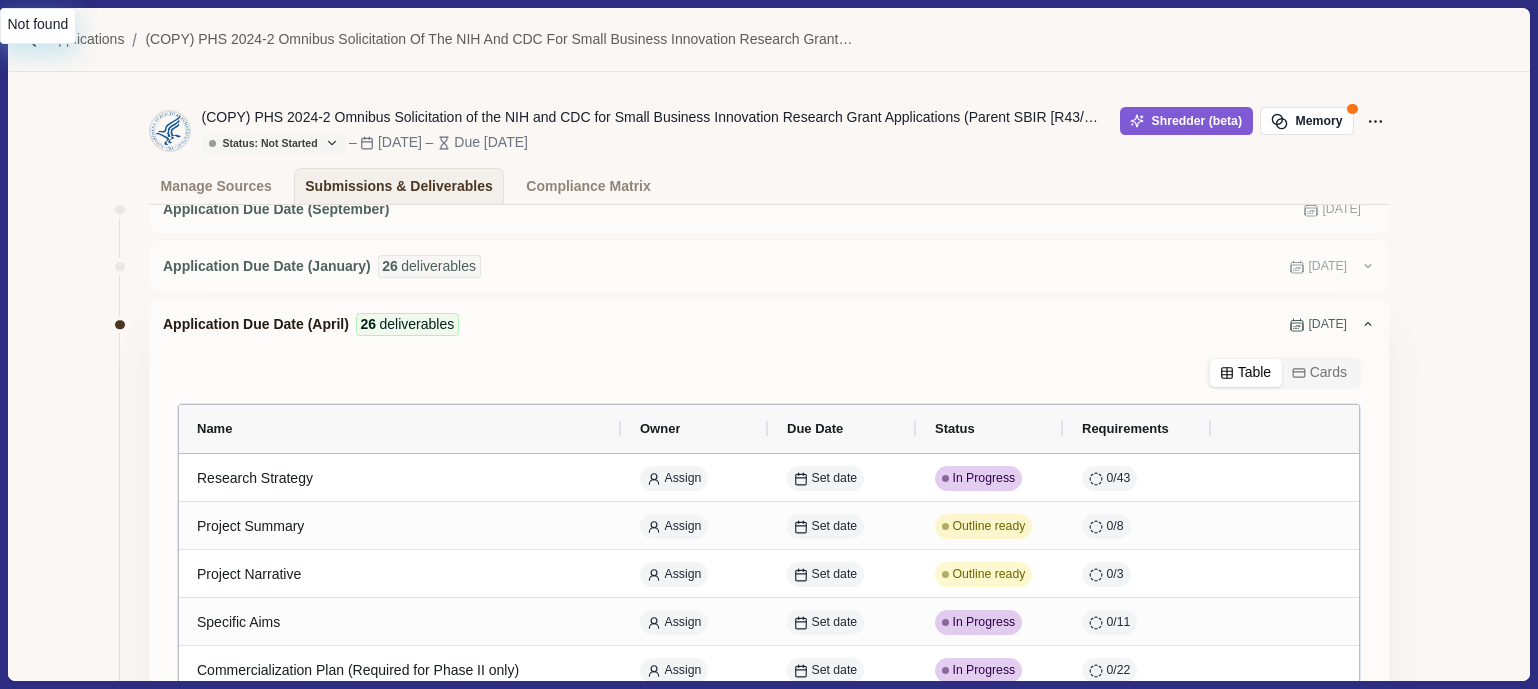 scroll, scrollTop: 0, scrollLeft: 0, axis: both 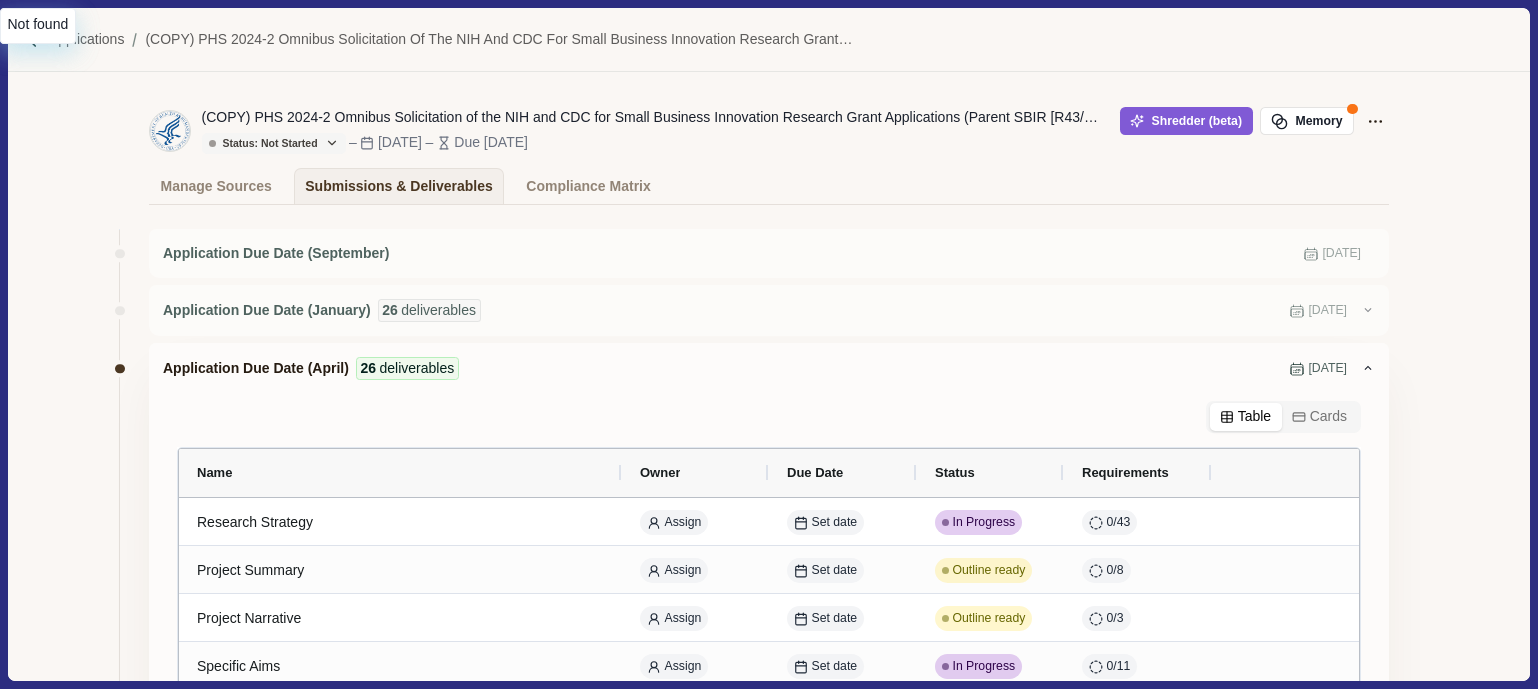 click on "Manage Sources" at bounding box center (216, 186) 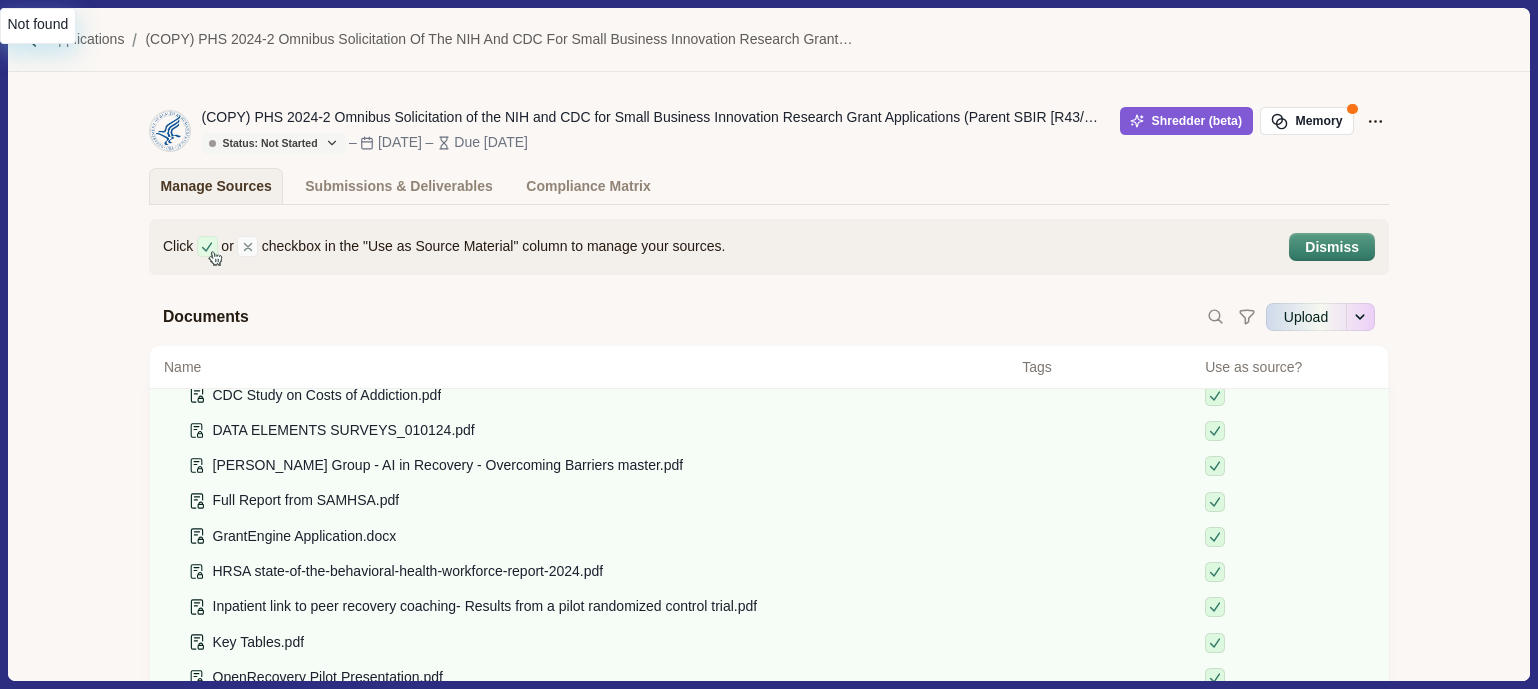 scroll, scrollTop: 345, scrollLeft: 0, axis: vertical 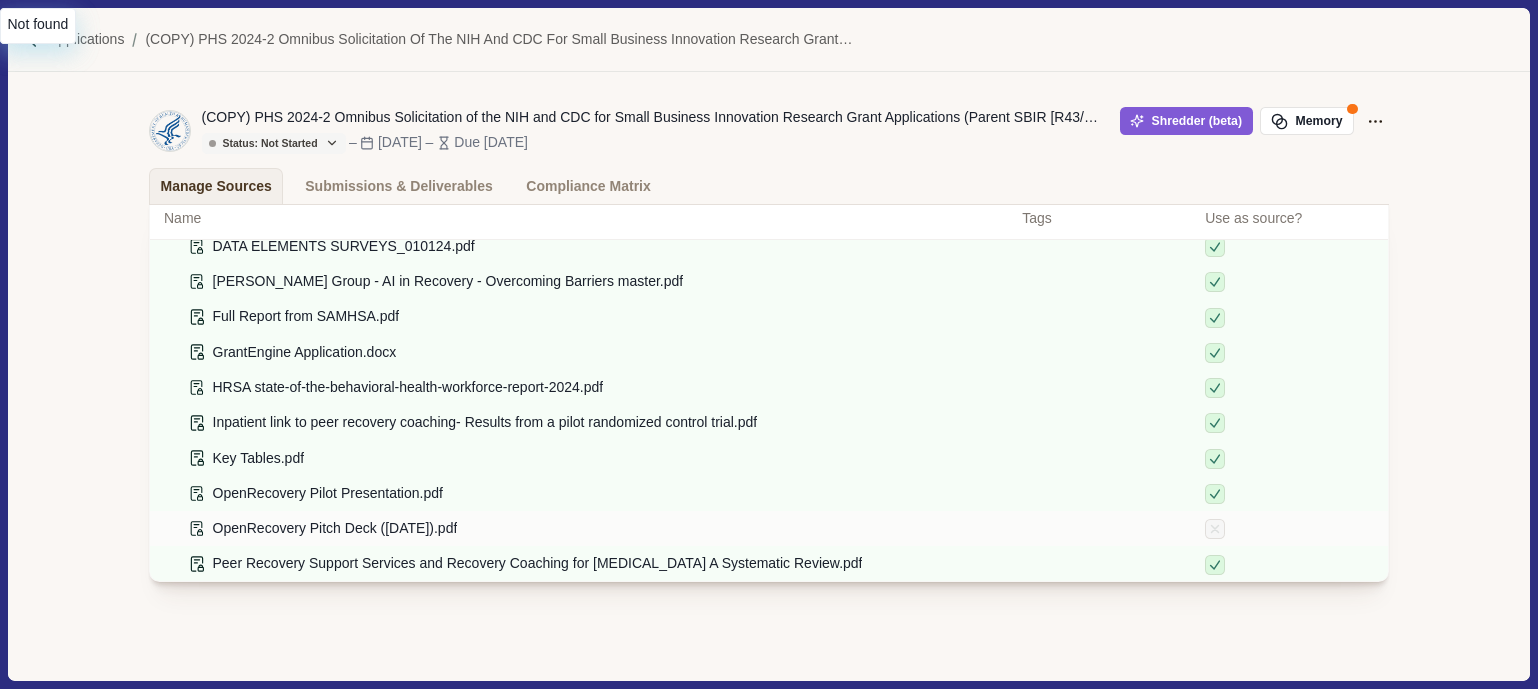 click on "OpenRecovery Pitch Deck ([DATE]).pdf" at bounding box center (586, 528) 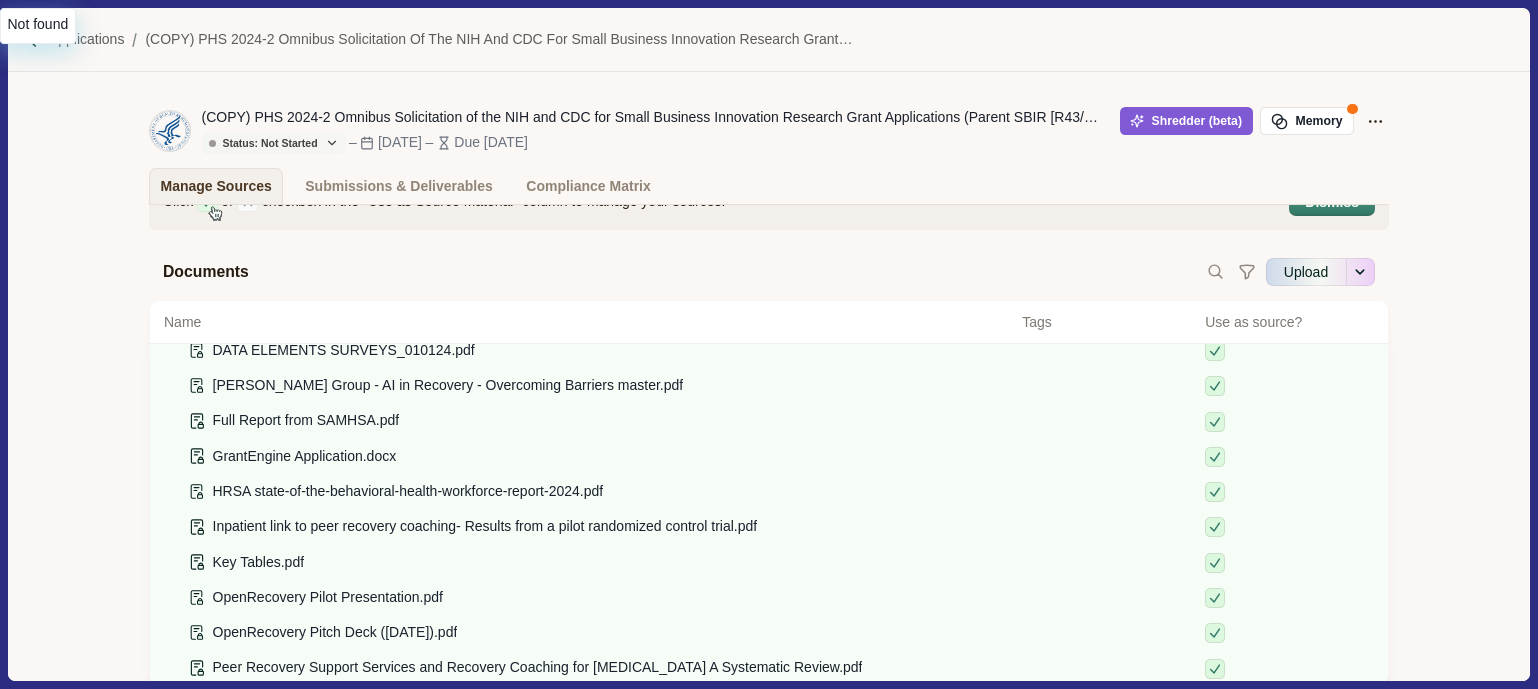 scroll, scrollTop: 0, scrollLeft: 0, axis: both 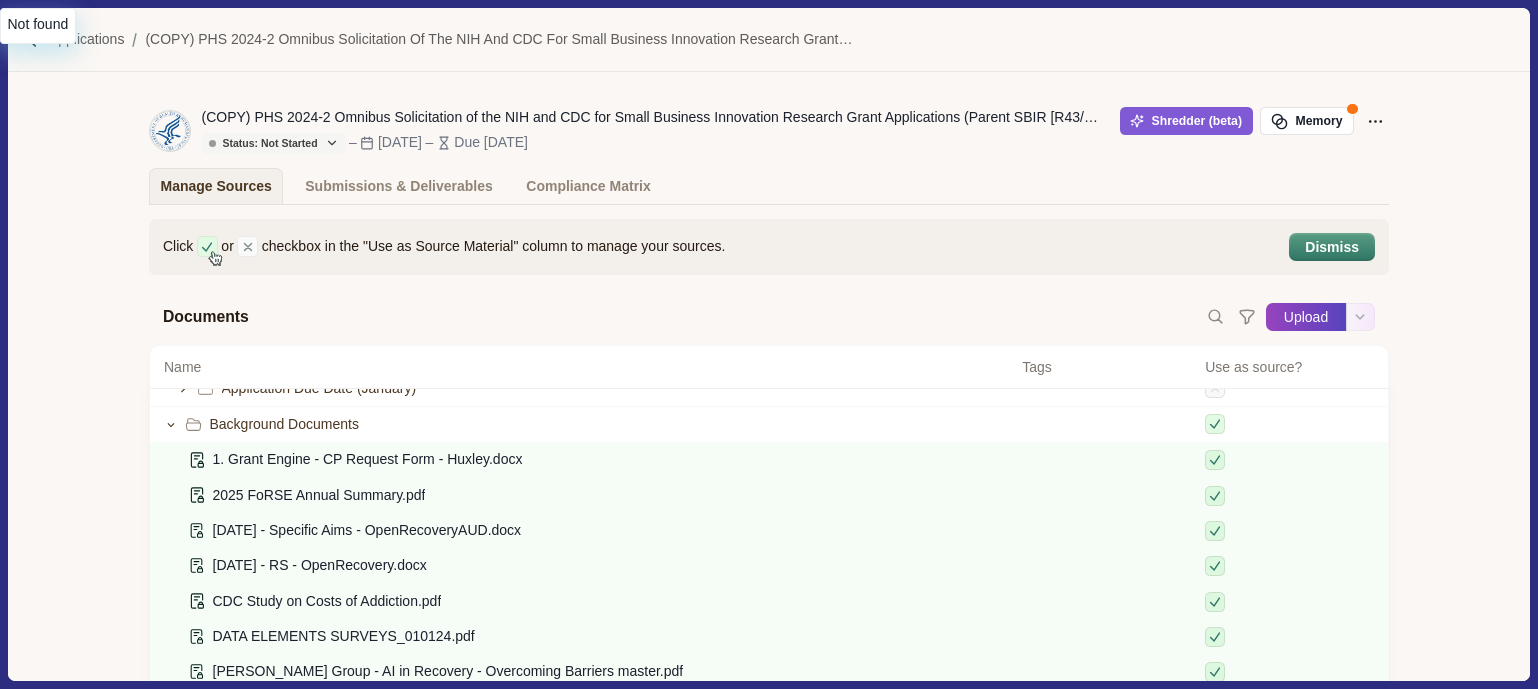 click on "Upload" at bounding box center [1306, 317] 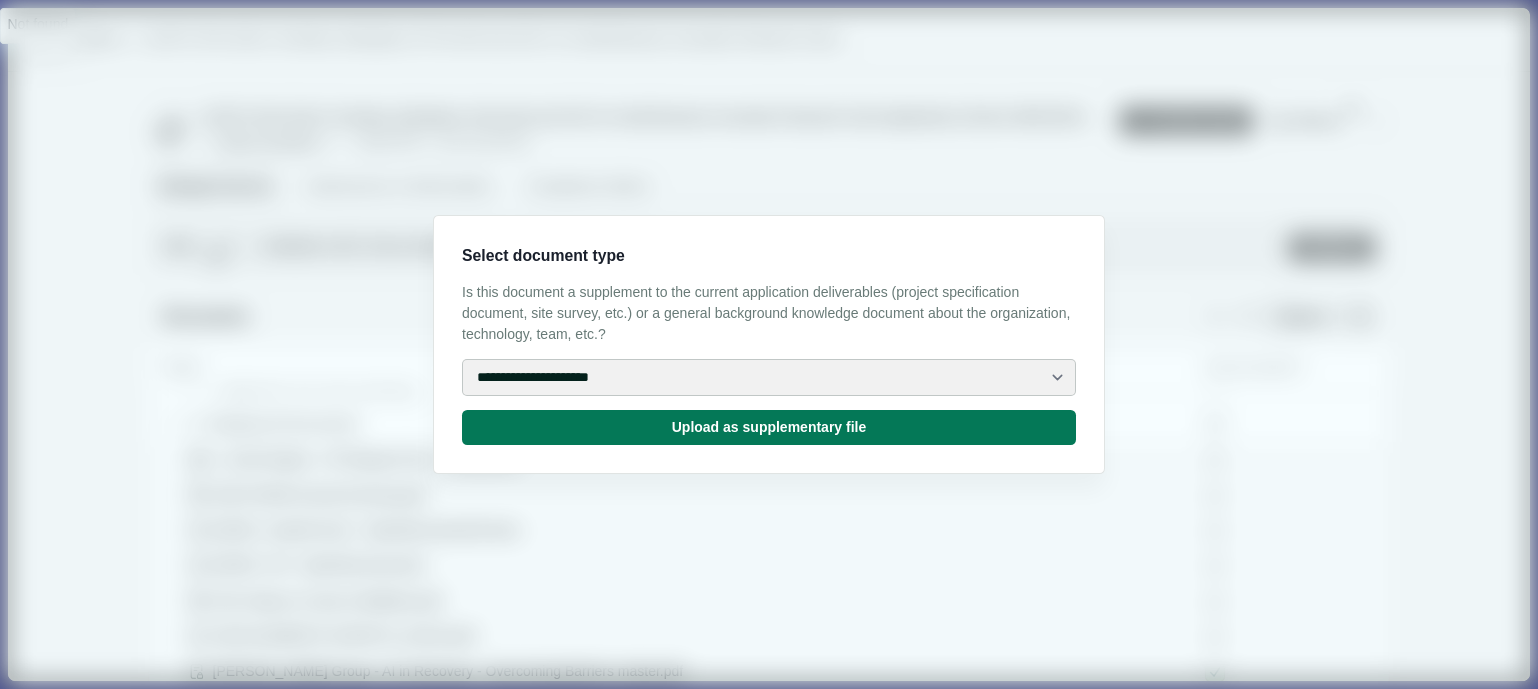 select on "**********" 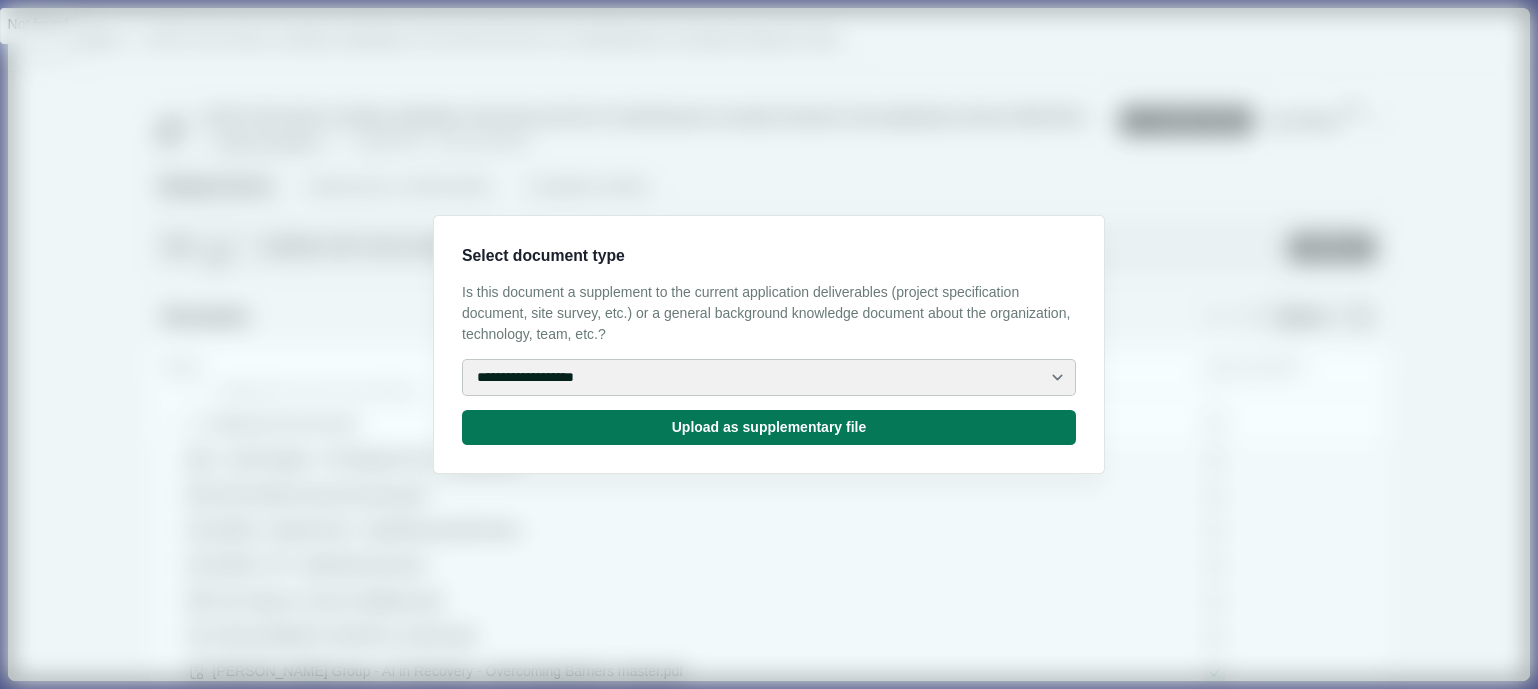 click on "**********" at bounding box center [0, 0] 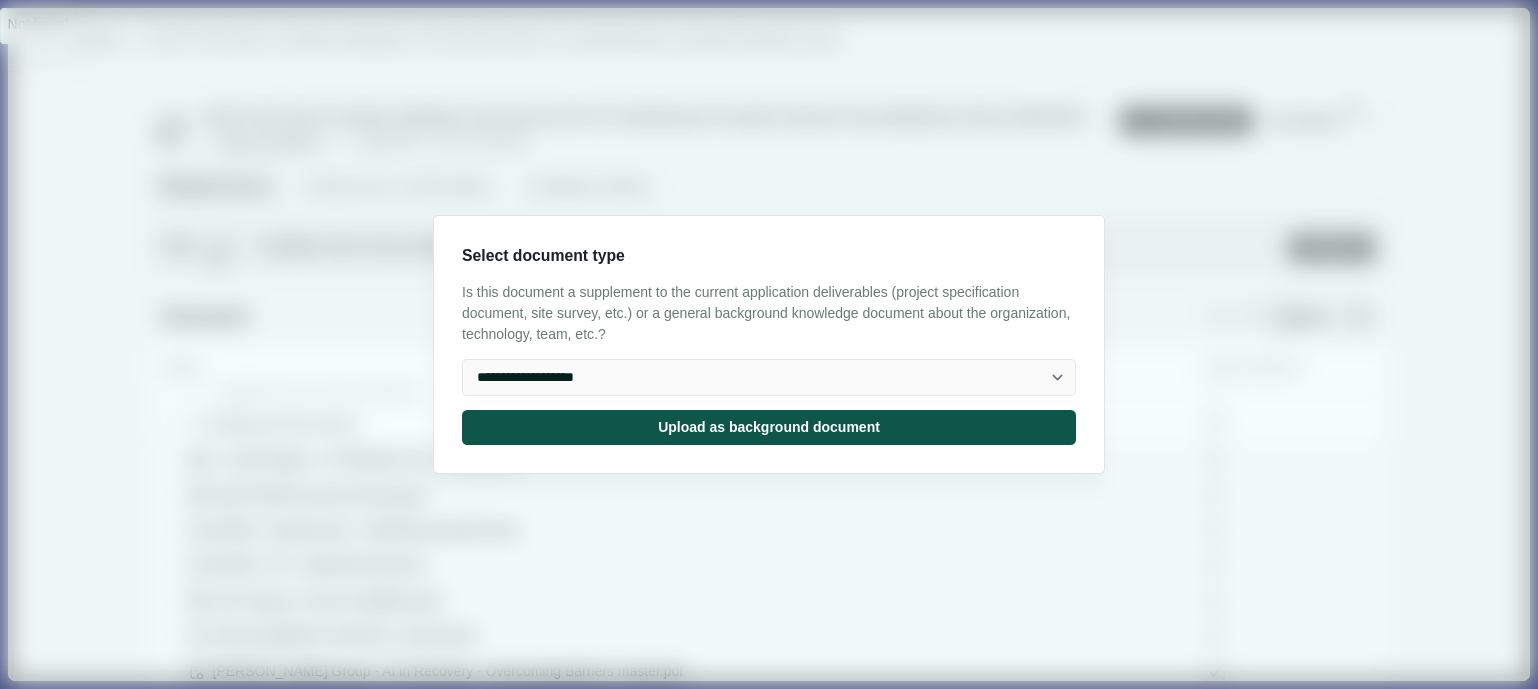 click on "Upload   as background document" at bounding box center [769, 427] 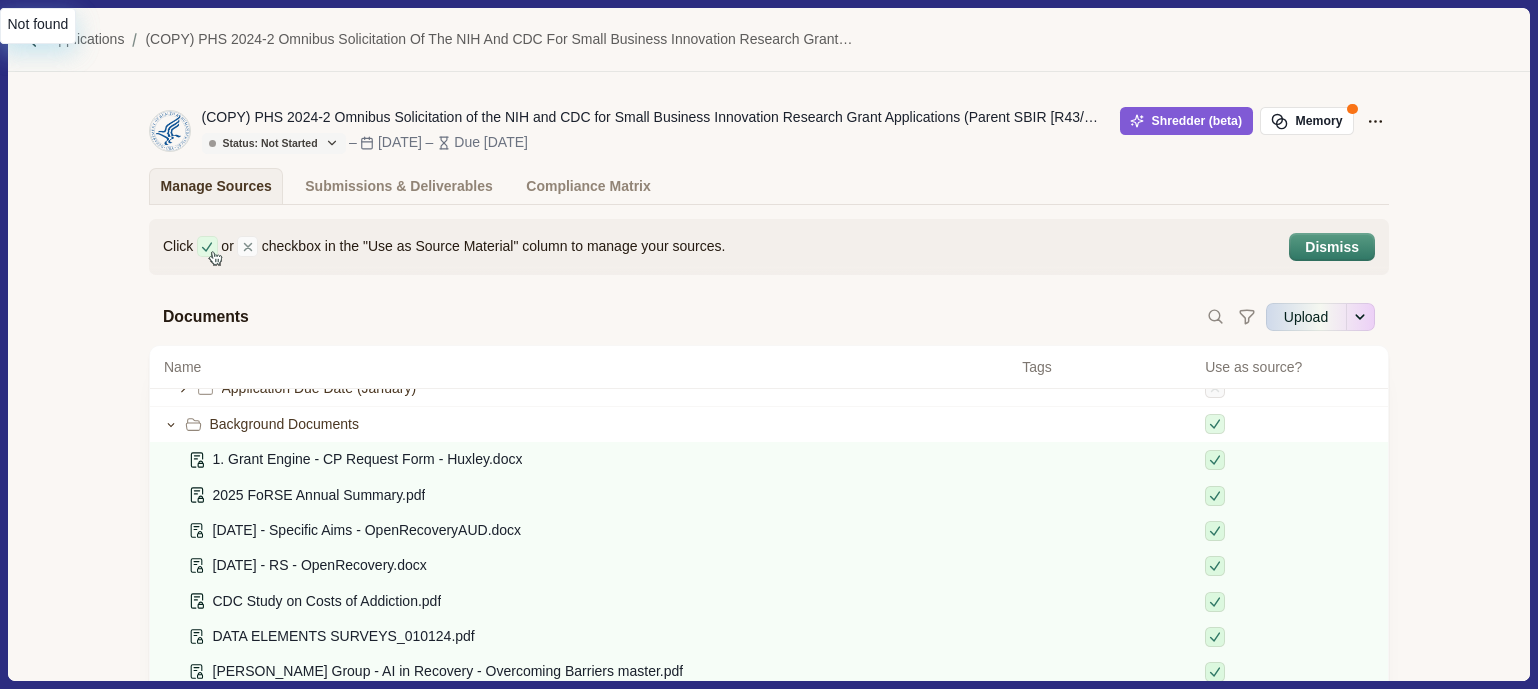 type on "**********" 